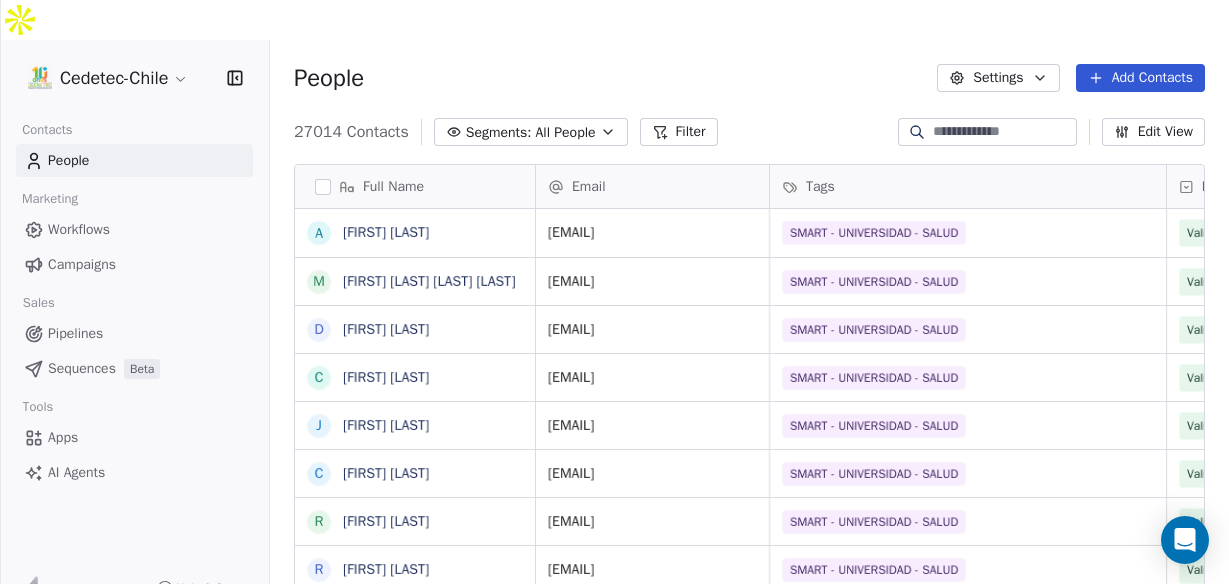 scroll, scrollTop: 0, scrollLeft: 0, axis: both 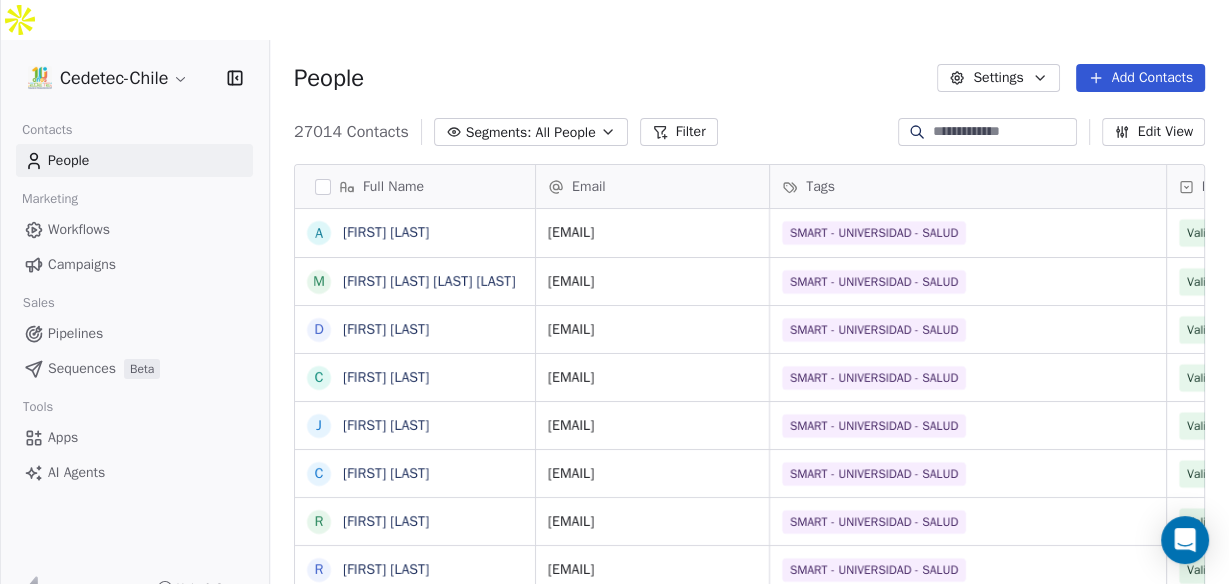 click on "People" at bounding box center [68, 160] 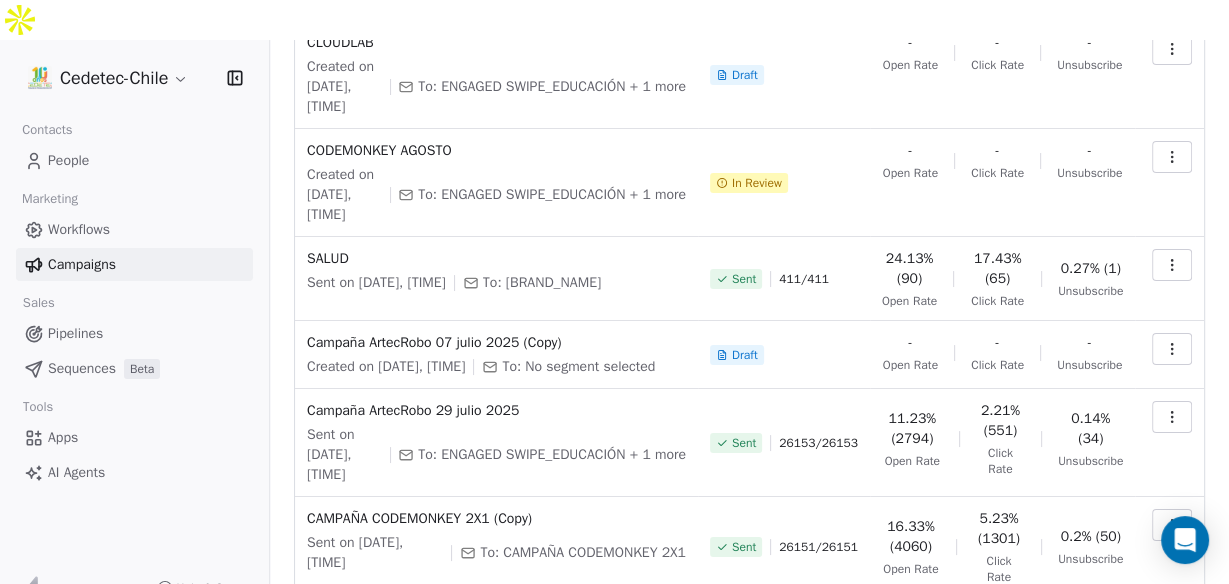 scroll, scrollTop: 320, scrollLeft: 0, axis: vertical 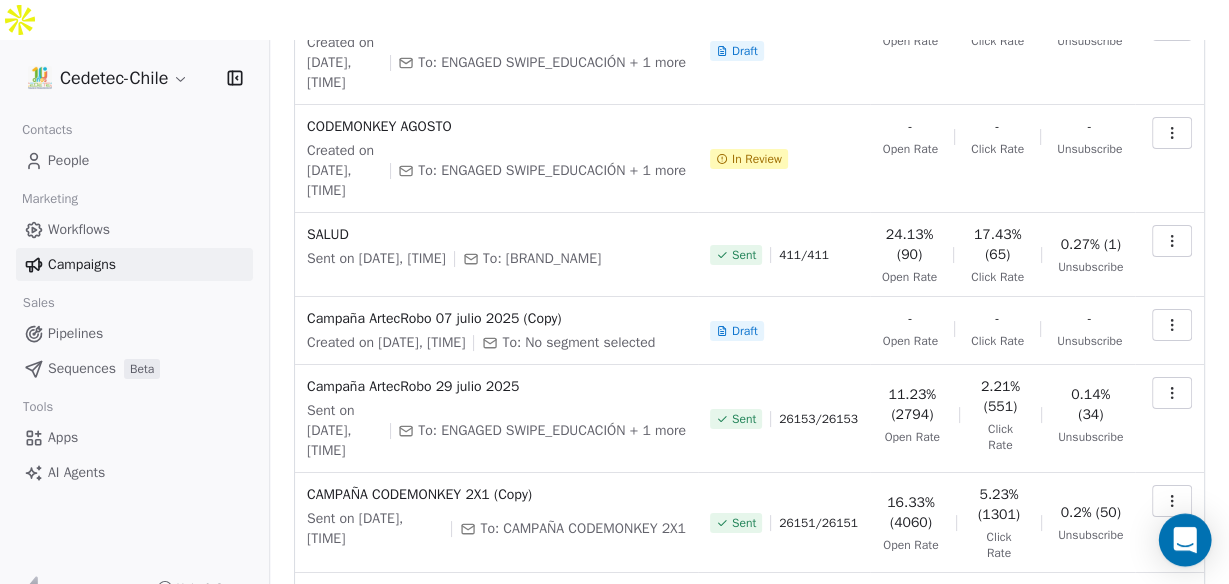 click 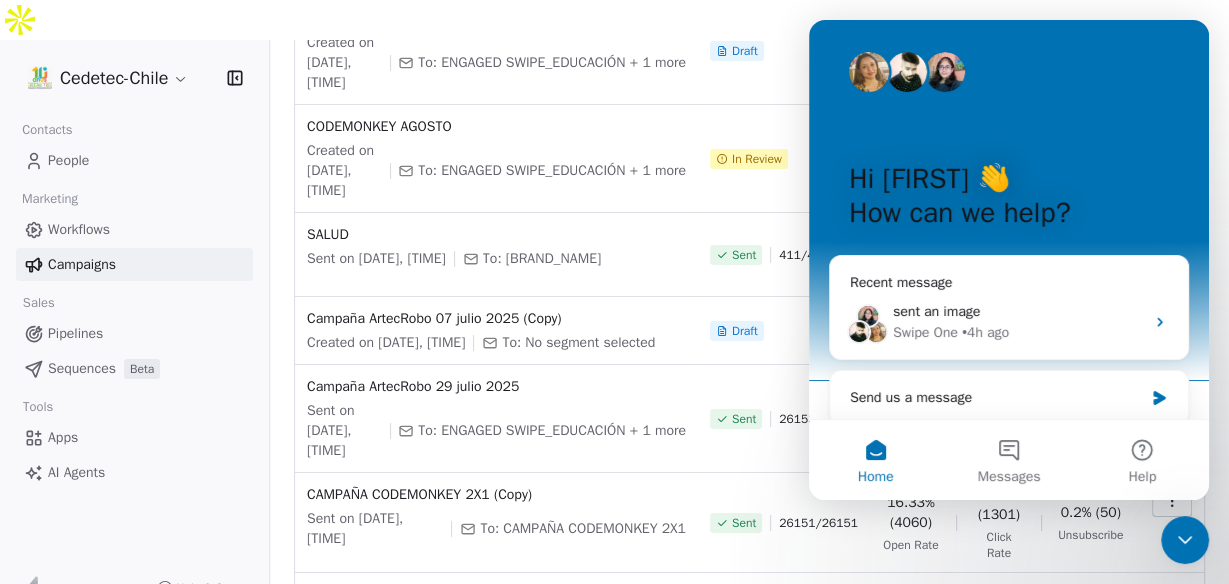 scroll, scrollTop: 0, scrollLeft: 0, axis: both 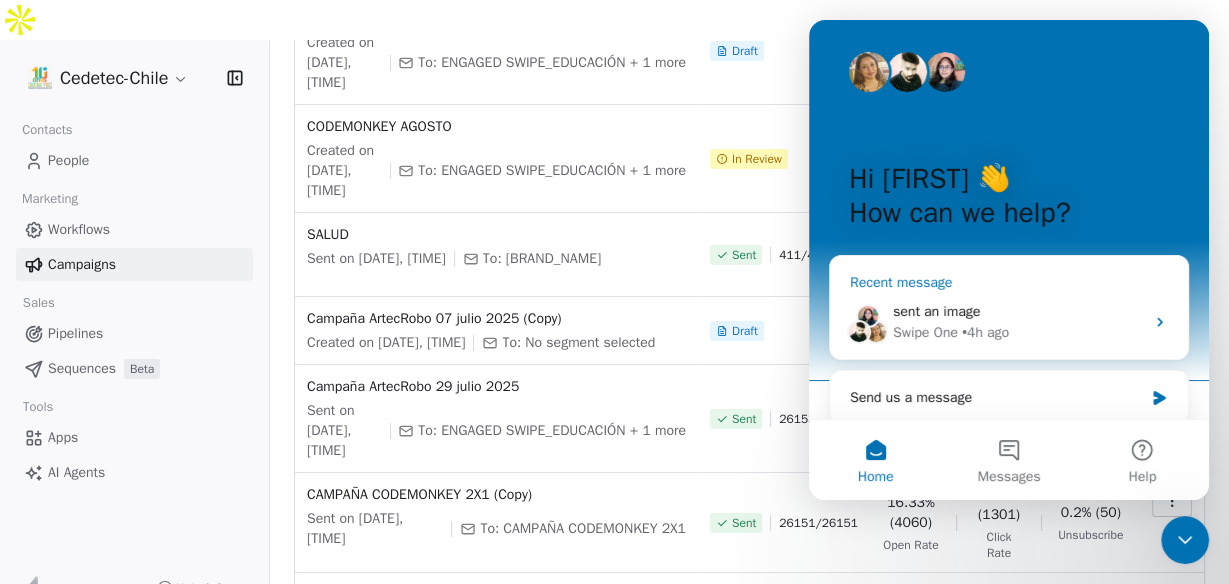 click on "Swipe One" at bounding box center (925, 332) 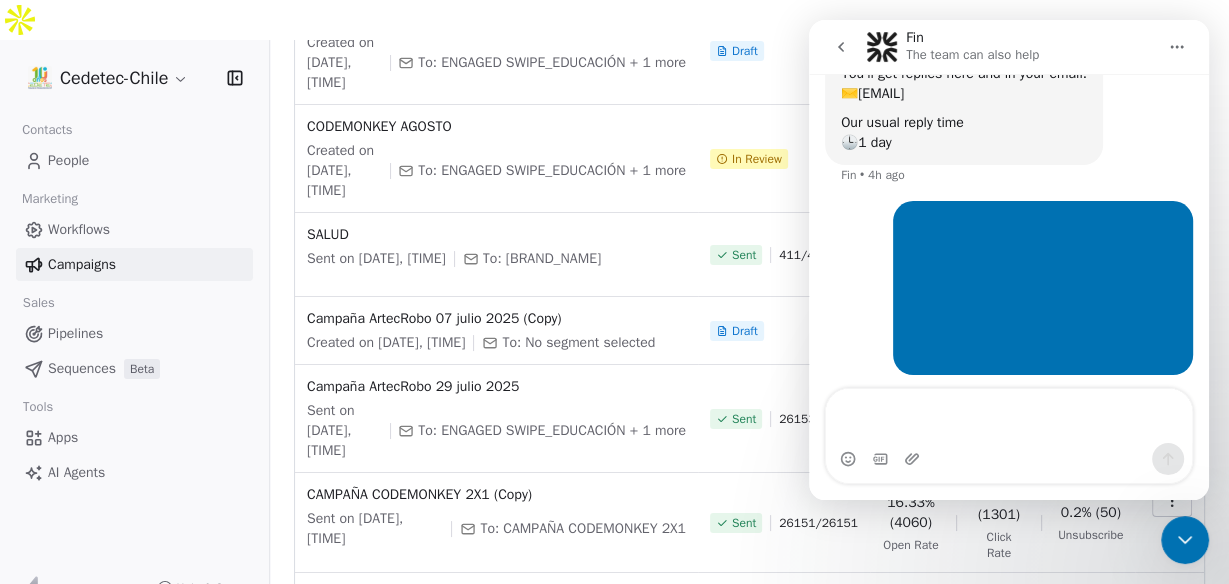scroll, scrollTop: 169, scrollLeft: 0, axis: vertical 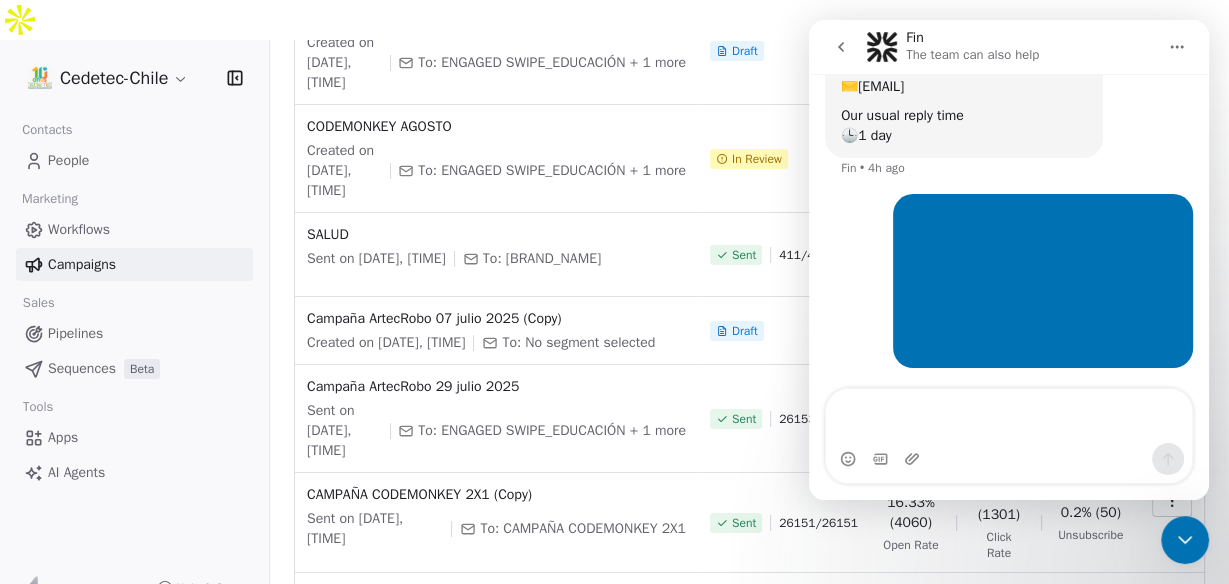 click at bounding box center (1009, 416) 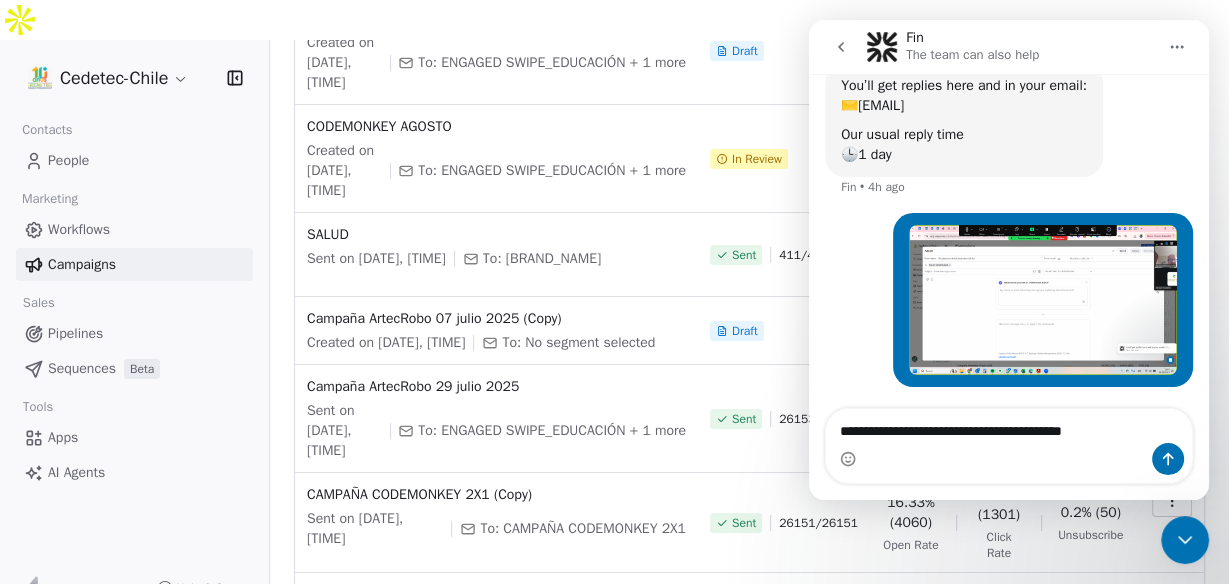 type on "**********" 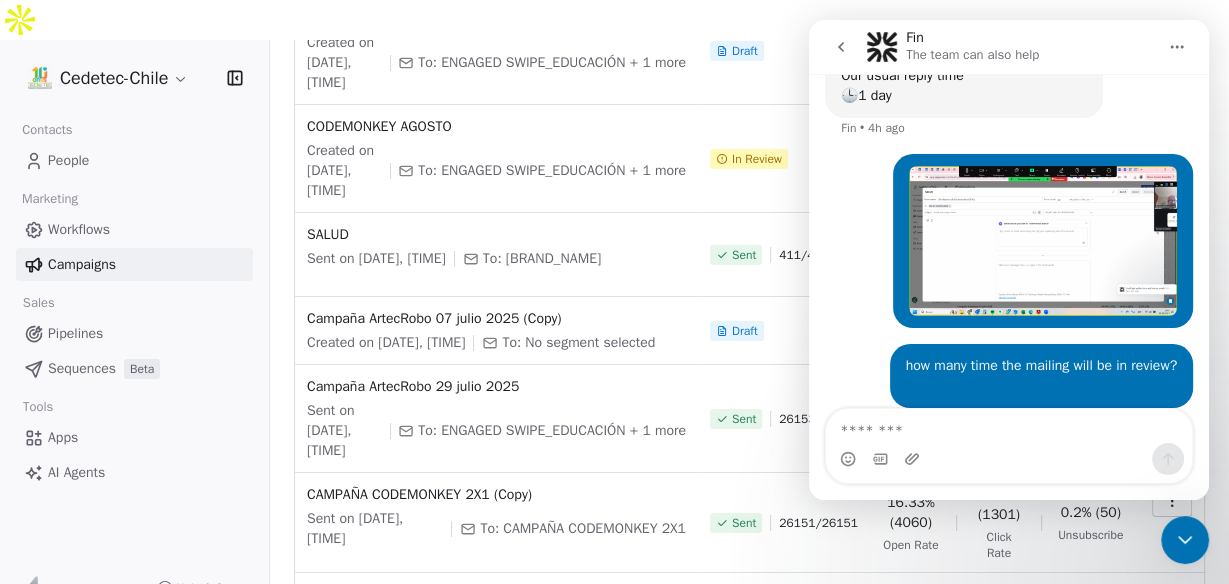 scroll, scrollTop: 229, scrollLeft: 0, axis: vertical 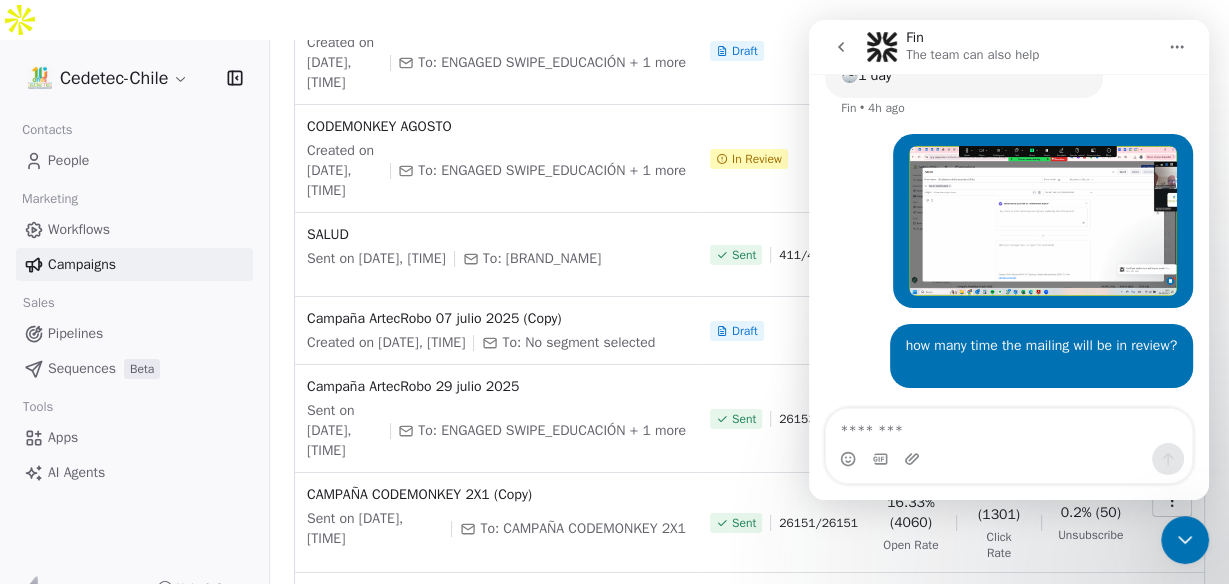 type 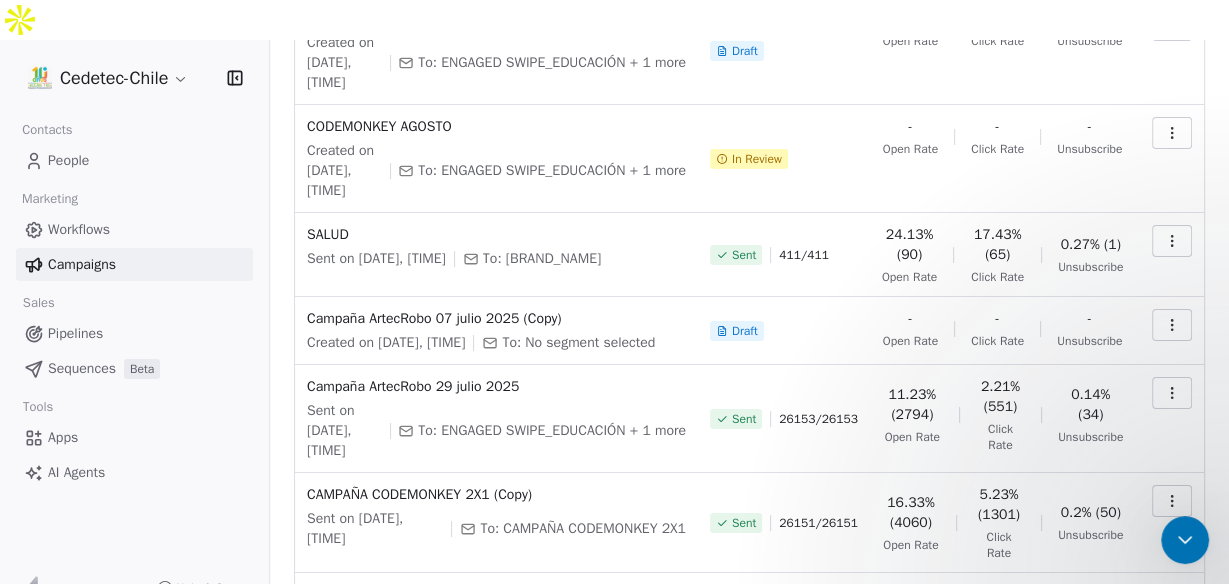 scroll, scrollTop: 0, scrollLeft: 0, axis: both 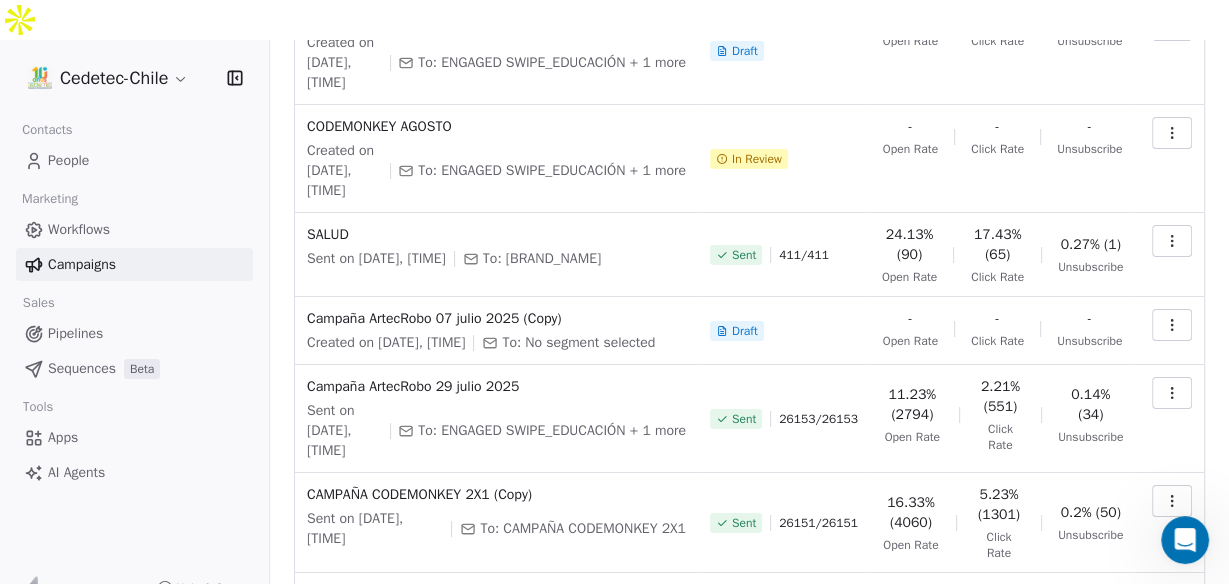 click 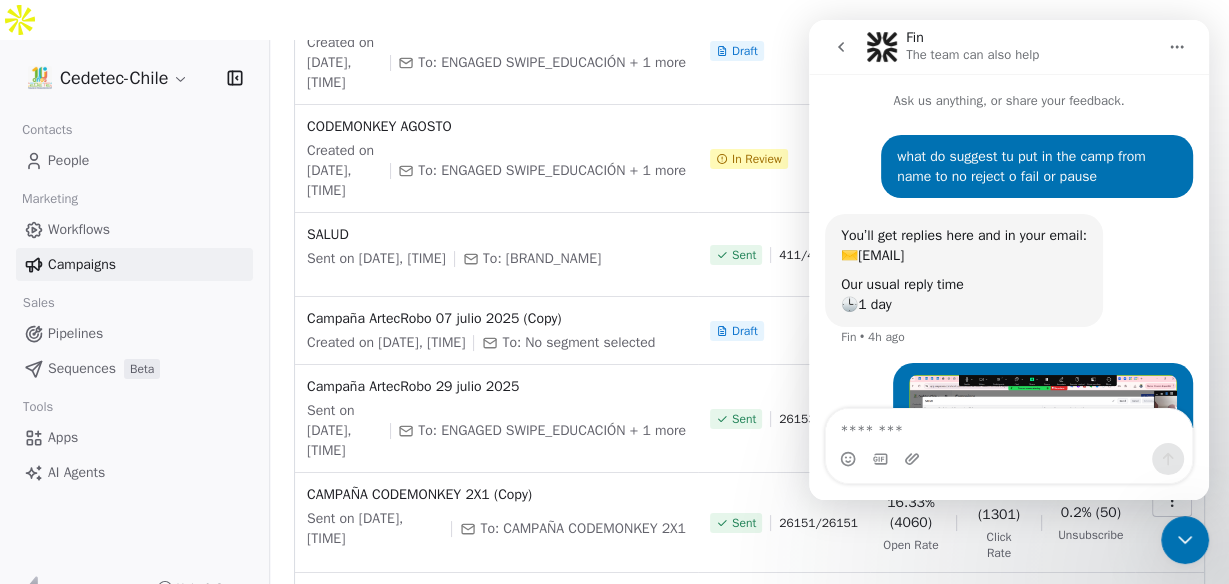 scroll, scrollTop: 229, scrollLeft: 0, axis: vertical 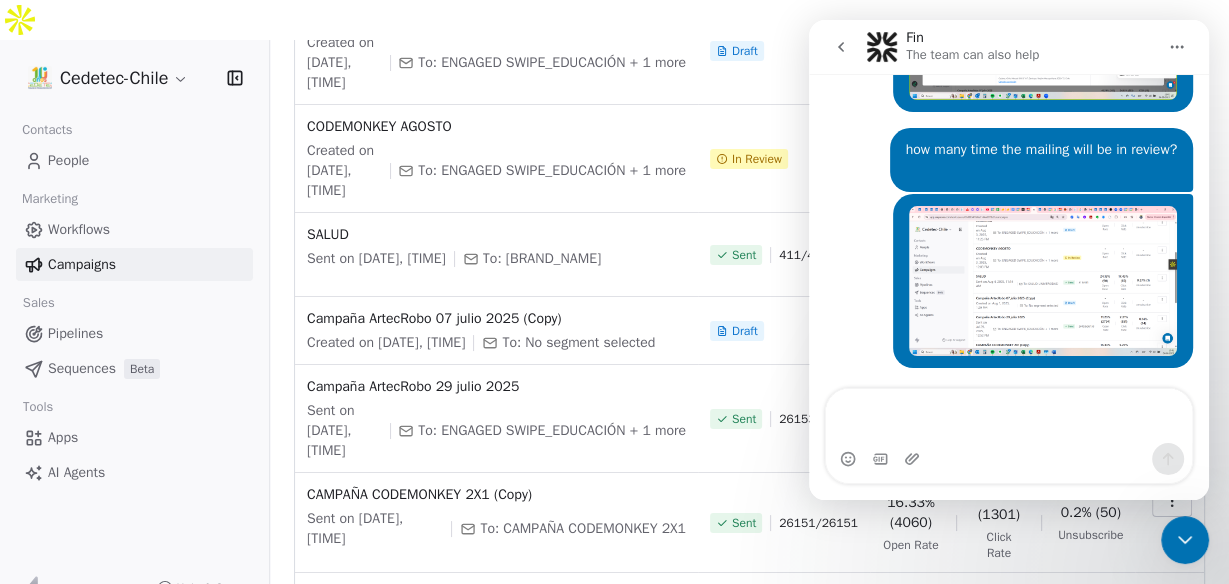 click at bounding box center (1009, 416) 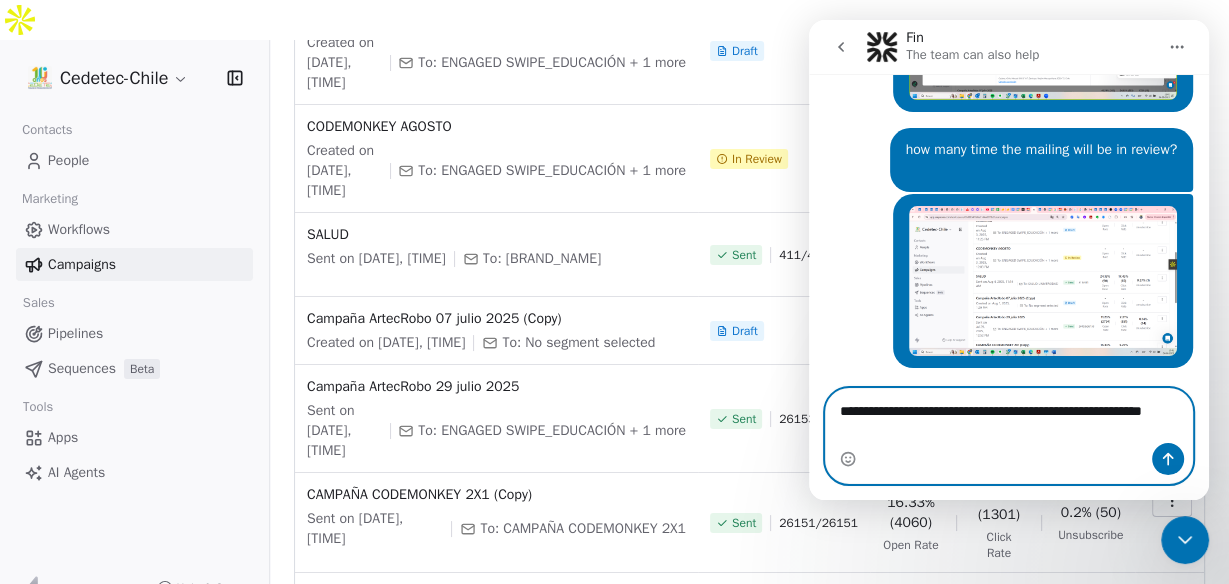 scroll, scrollTop: 445, scrollLeft: 0, axis: vertical 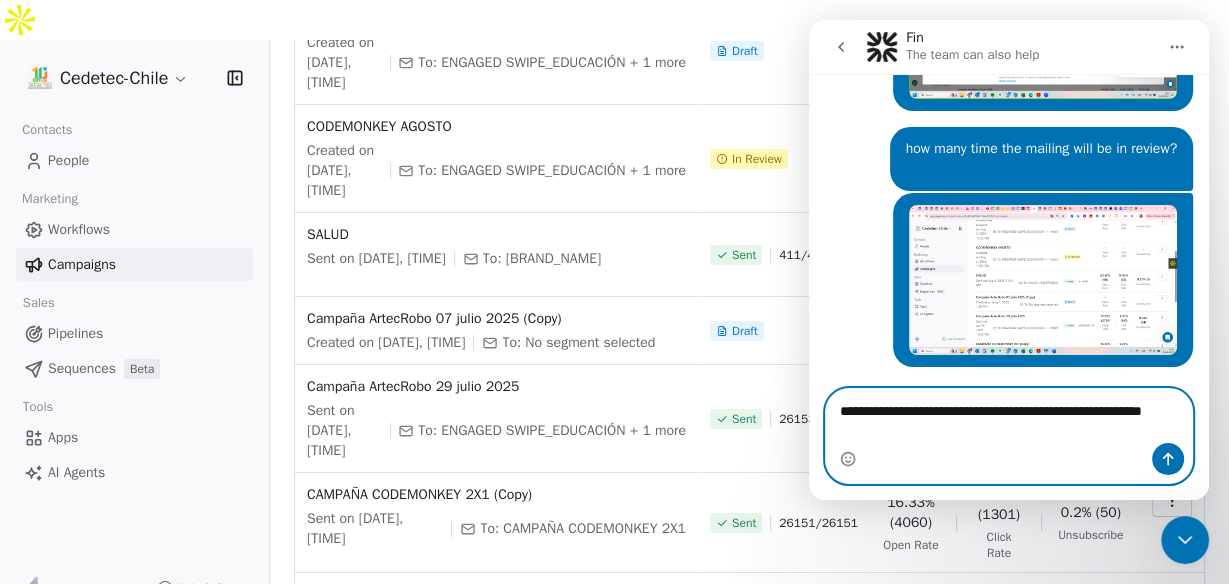 click on "**********" at bounding box center (1009, 426) 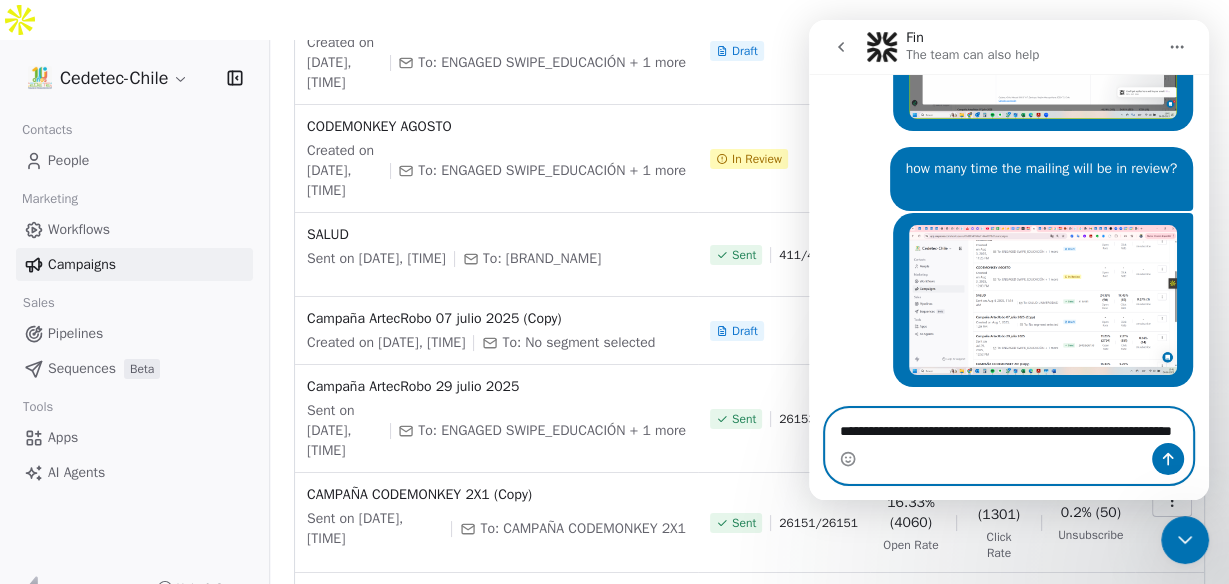 click on "**********" at bounding box center (1009, 446) 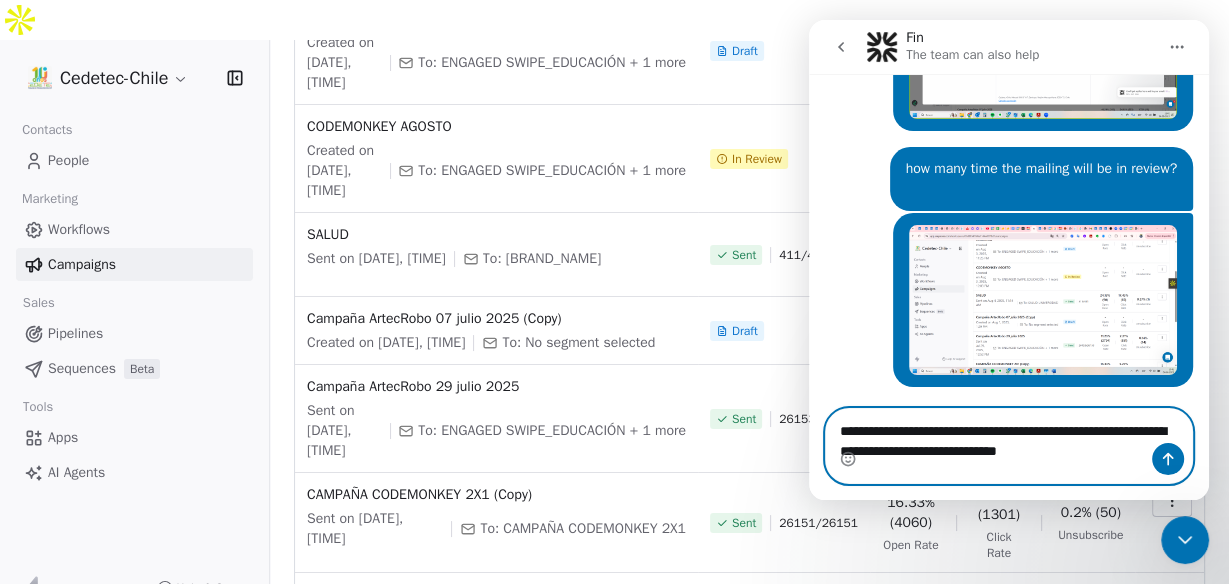 drag, startPoint x: 1113, startPoint y: 414, endPoint x: 901, endPoint y: 418, distance: 212.03773 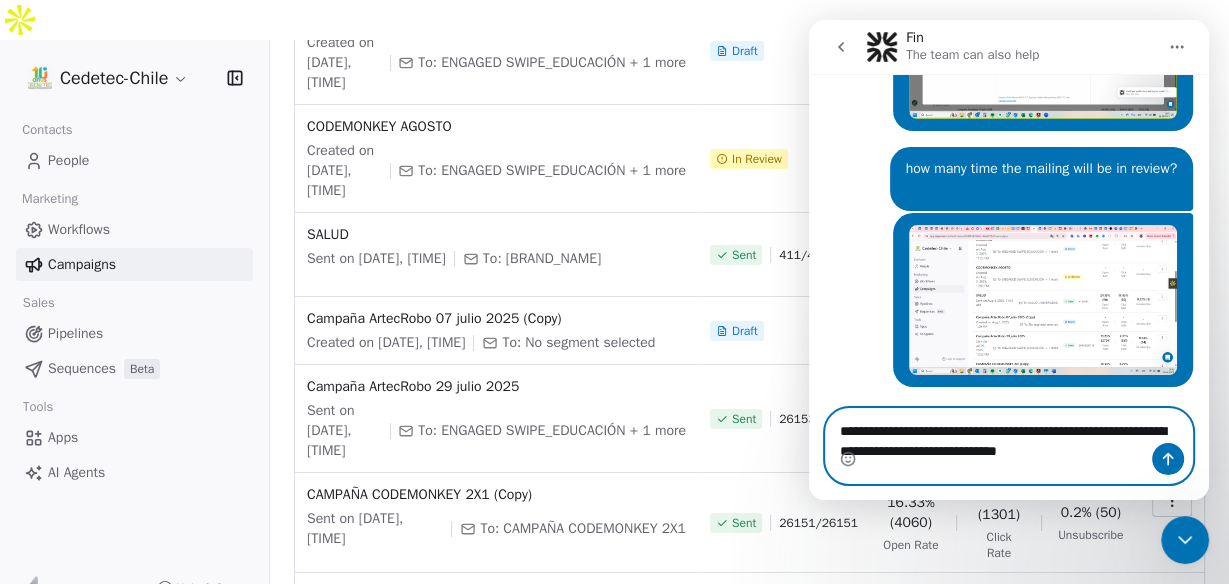 click on "**********" at bounding box center [1009, 446] 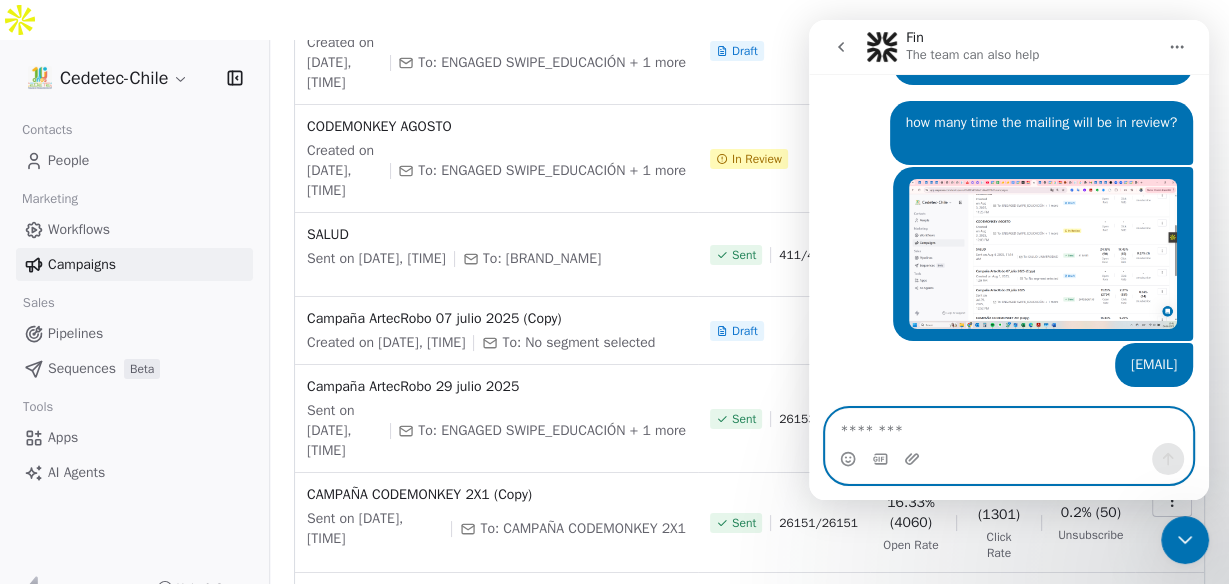 scroll, scrollTop: 490, scrollLeft: 0, axis: vertical 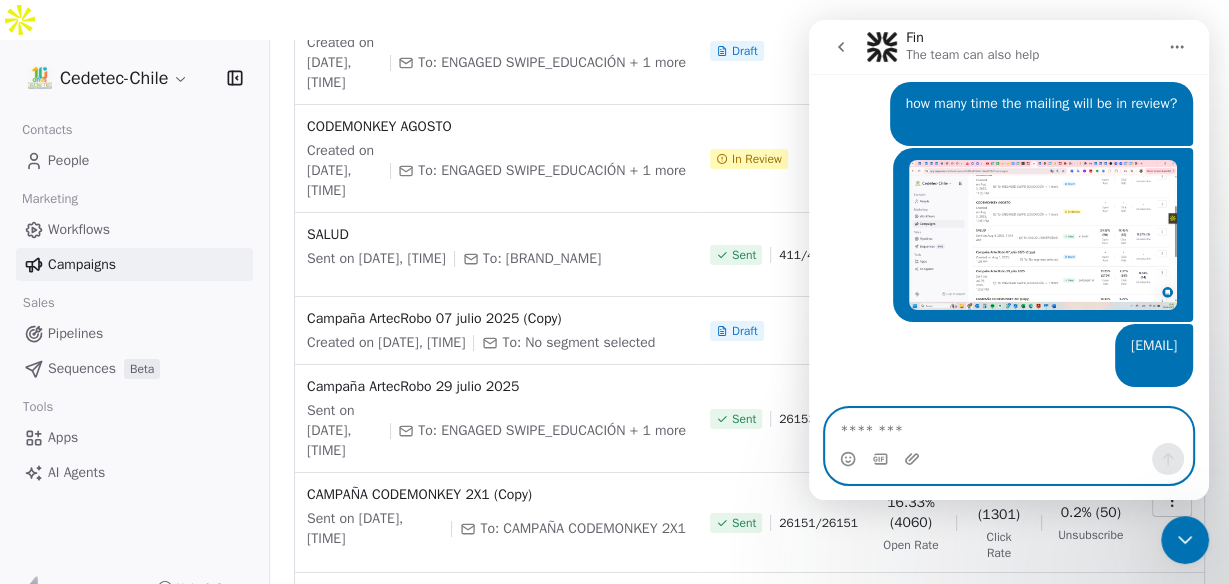 type 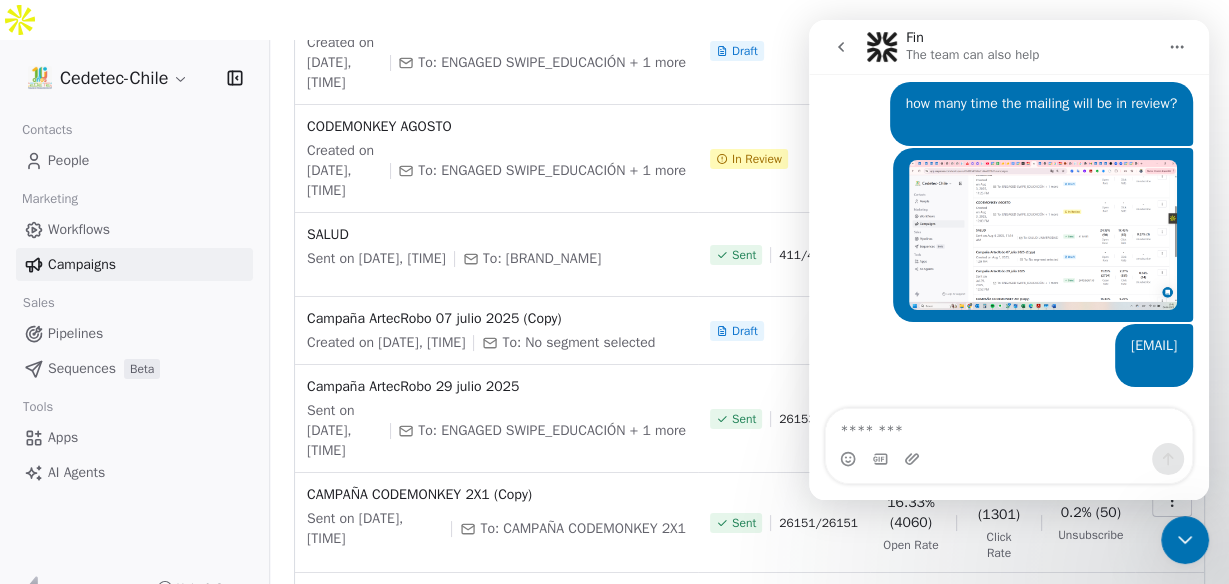 click on "Draft" at bounding box center (784, 51) 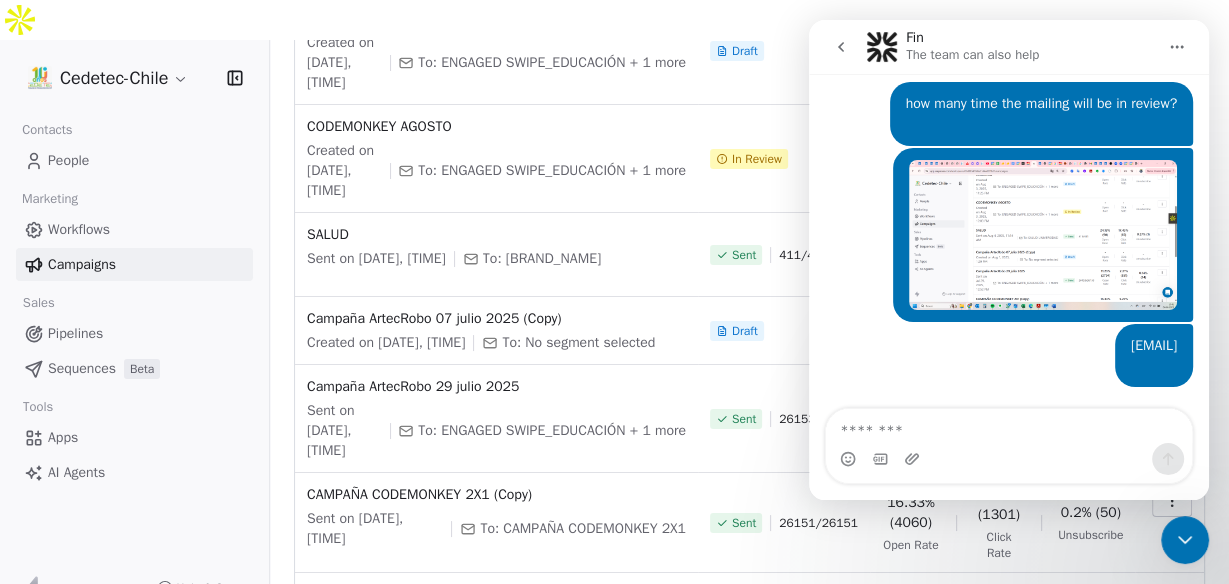 click 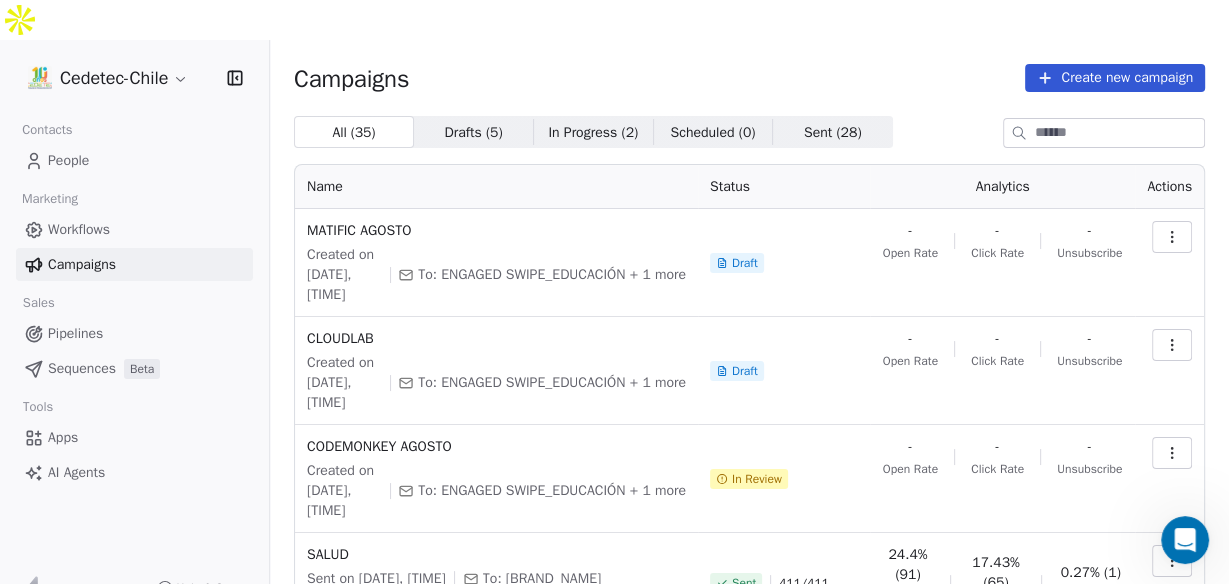scroll, scrollTop: 240, scrollLeft: 0, axis: vertical 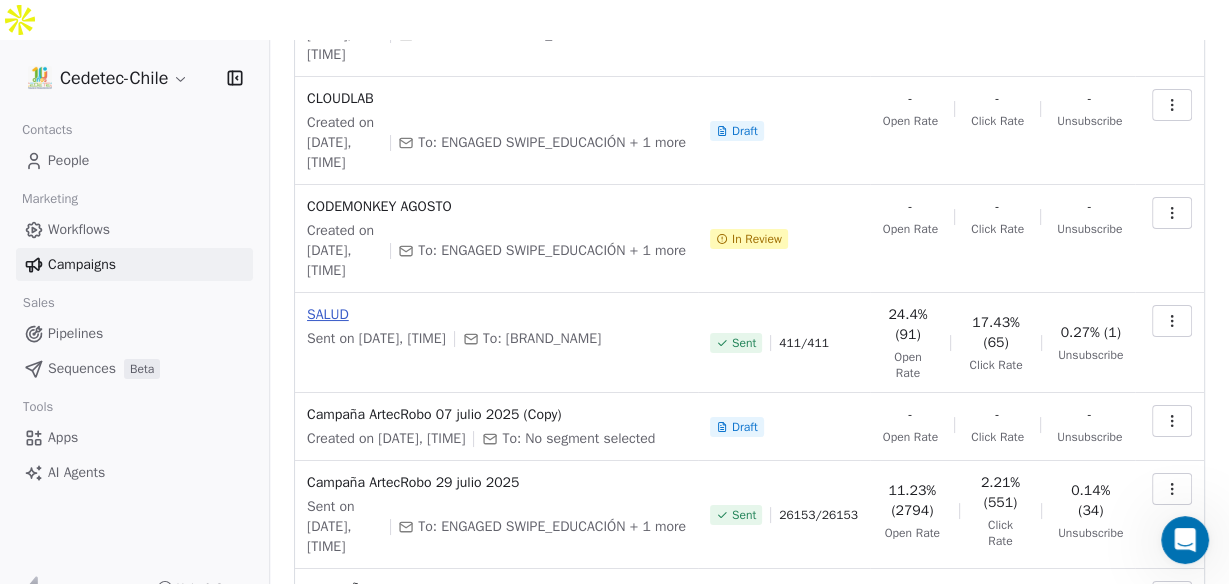 click on "SALUD" at bounding box center (496, 315) 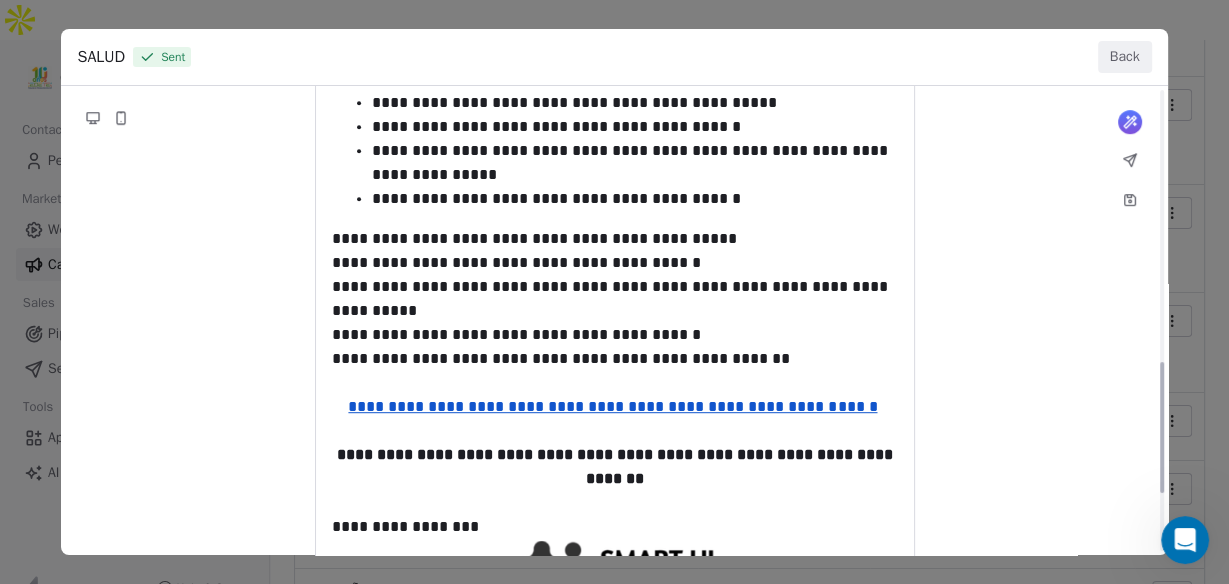 scroll, scrollTop: 1120, scrollLeft: 0, axis: vertical 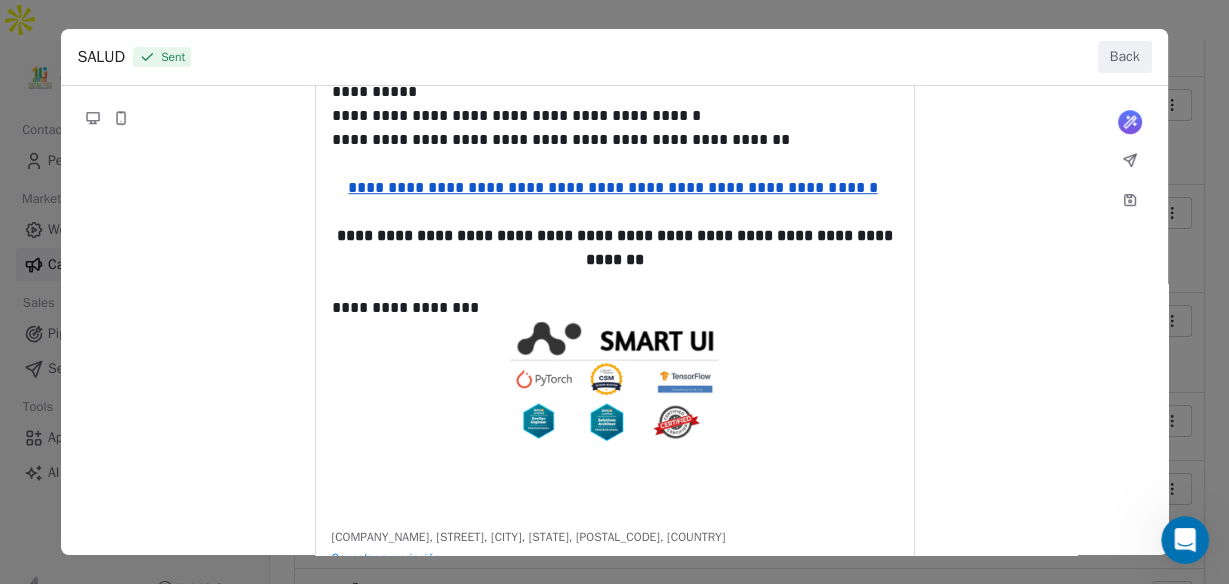 click on "**********" at bounding box center (614, -226) 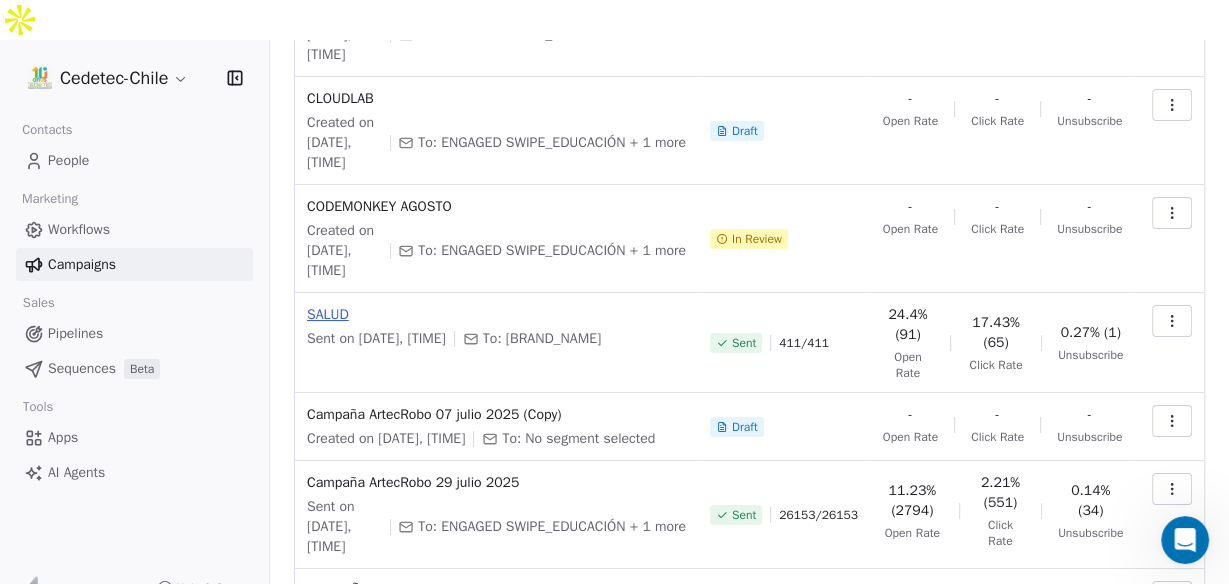 click on "SALUD" at bounding box center (496, 315) 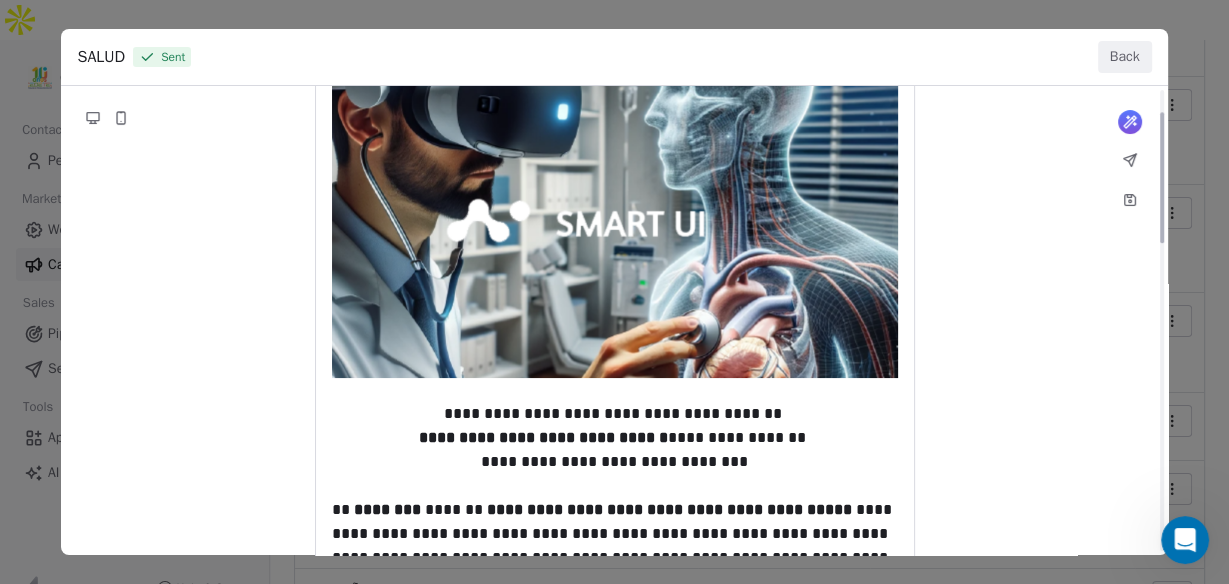 scroll, scrollTop: 80, scrollLeft: 0, axis: vertical 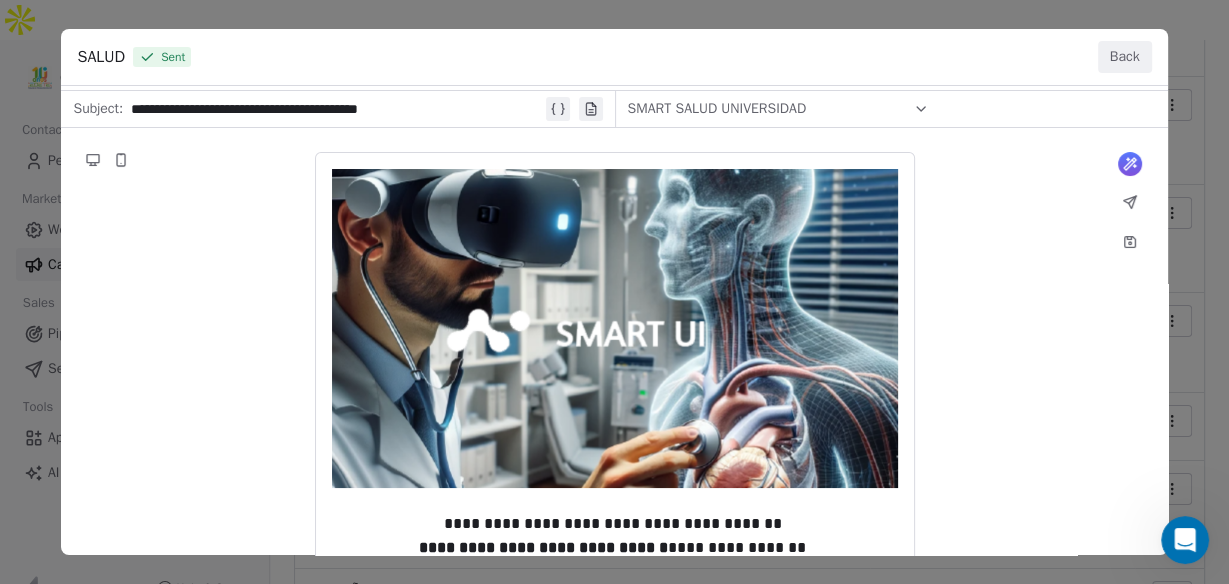 click on "Back" at bounding box center (1125, 57) 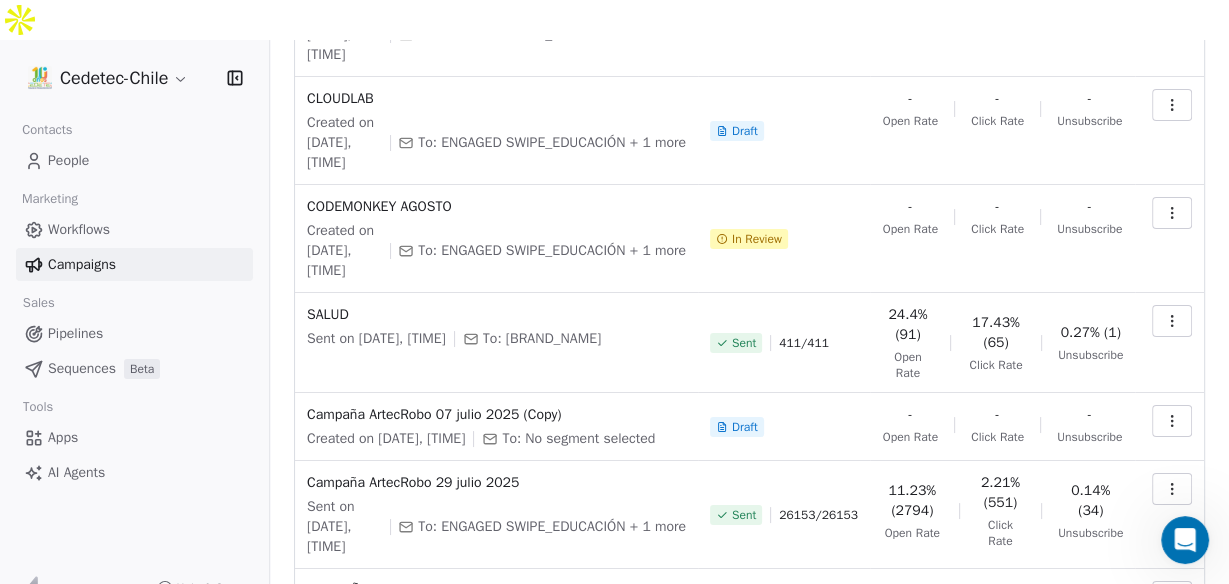 click 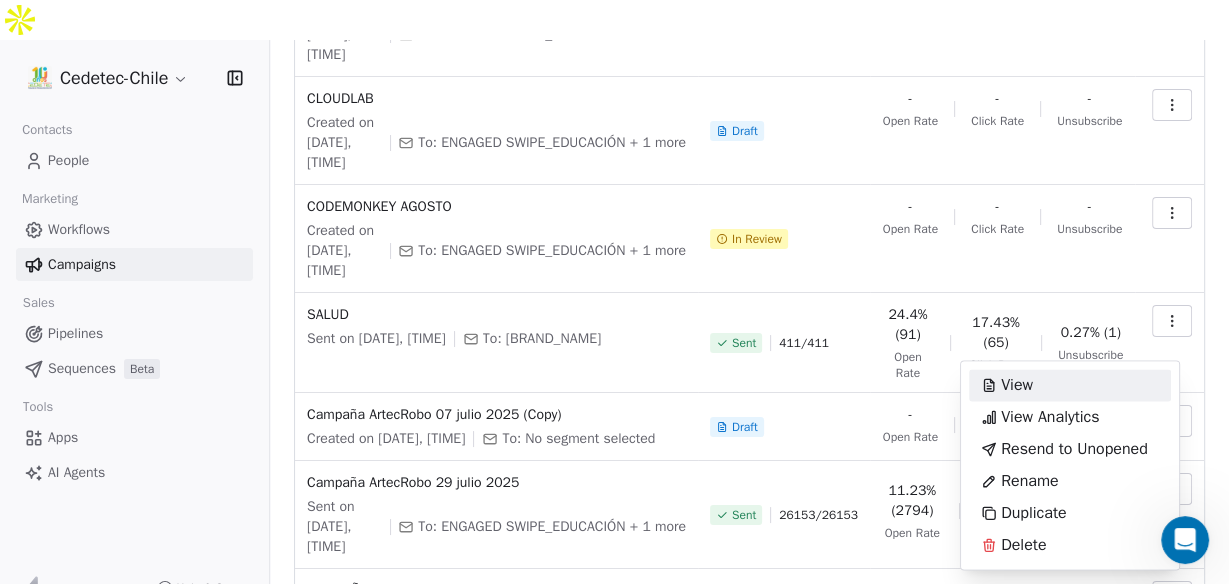 click on "View" at bounding box center [1017, 385] 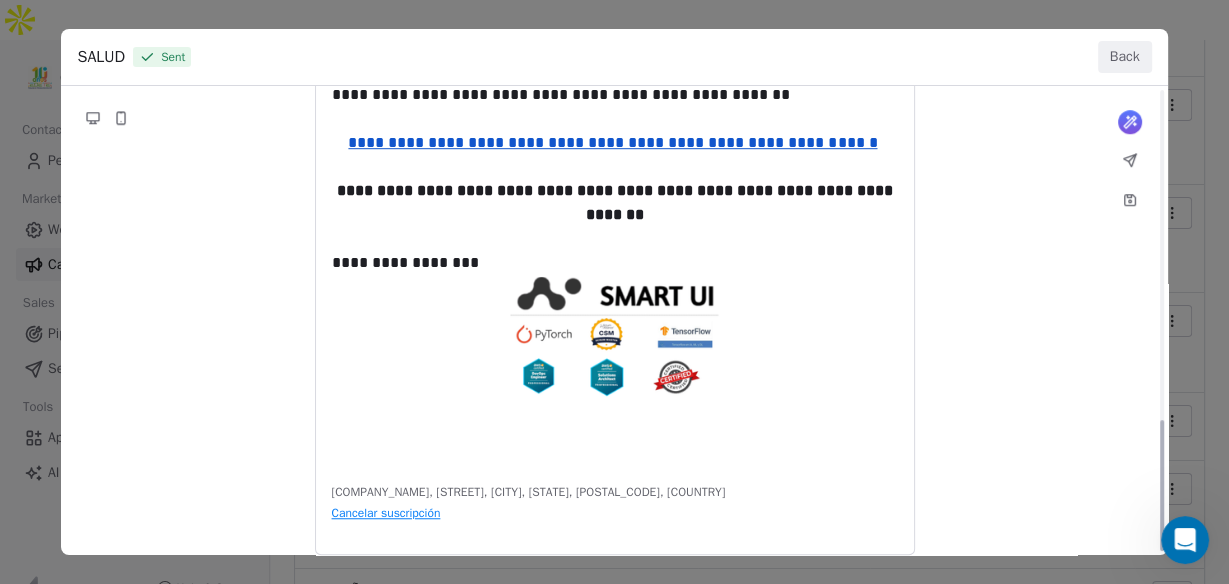 scroll, scrollTop: 1188, scrollLeft: 0, axis: vertical 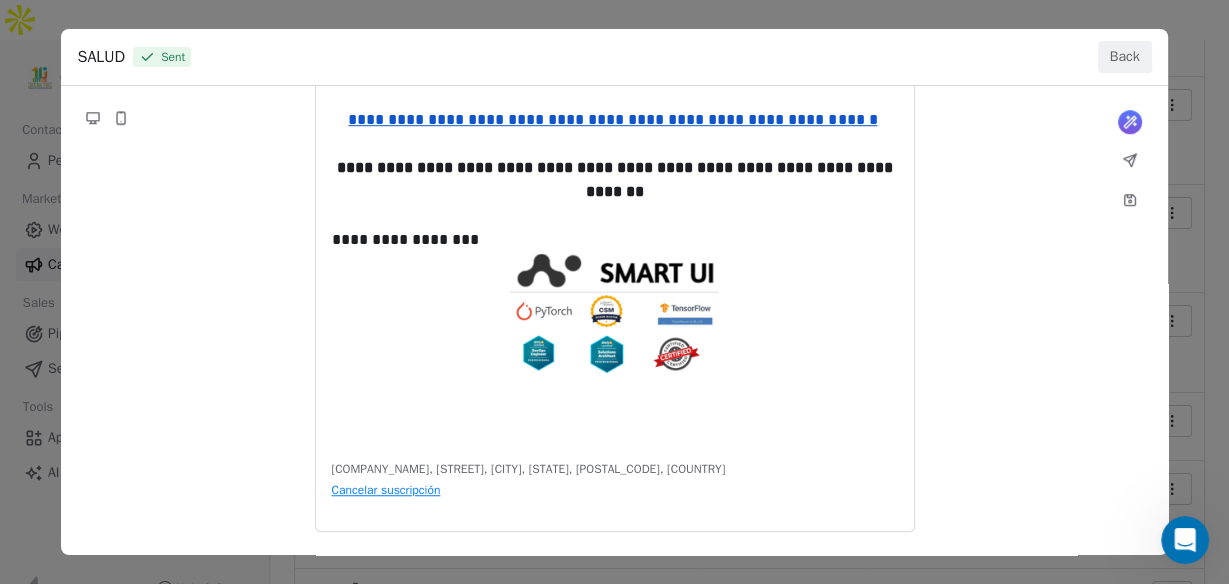 click on "**********" at bounding box center (614, -294) 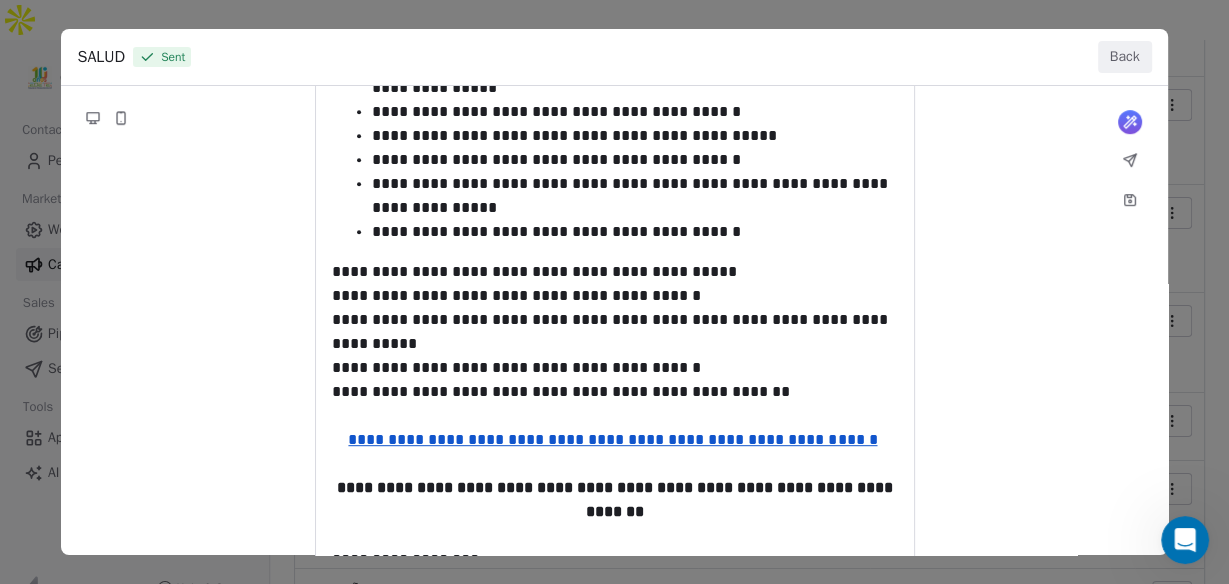 click on "**********" at bounding box center [614, 26] 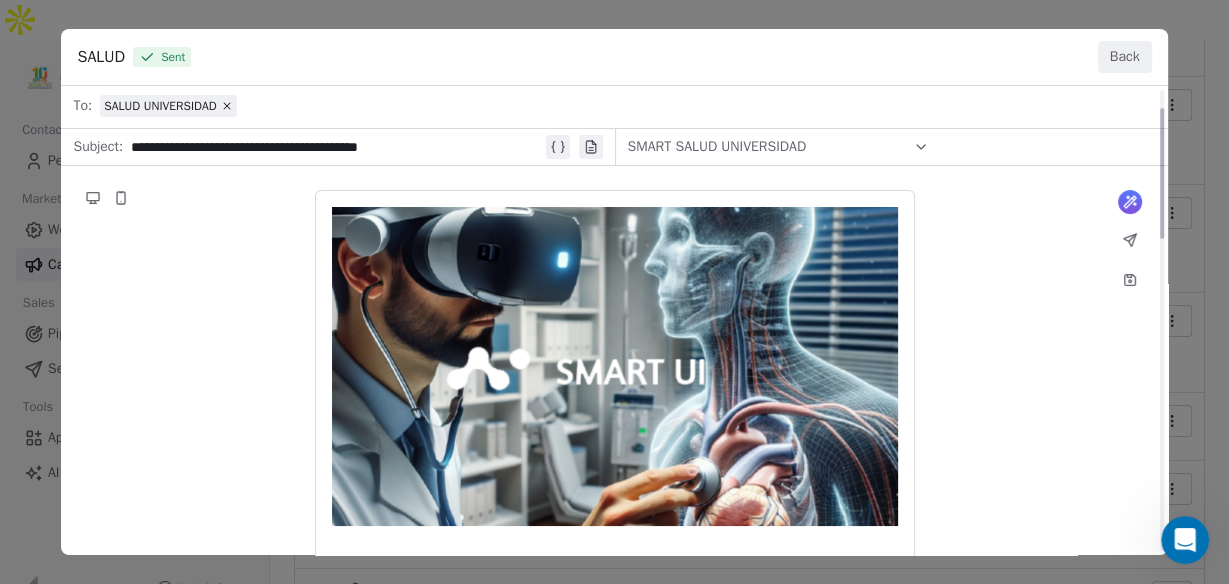 scroll, scrollTop: 0, scrollLeft: 0, axis: both 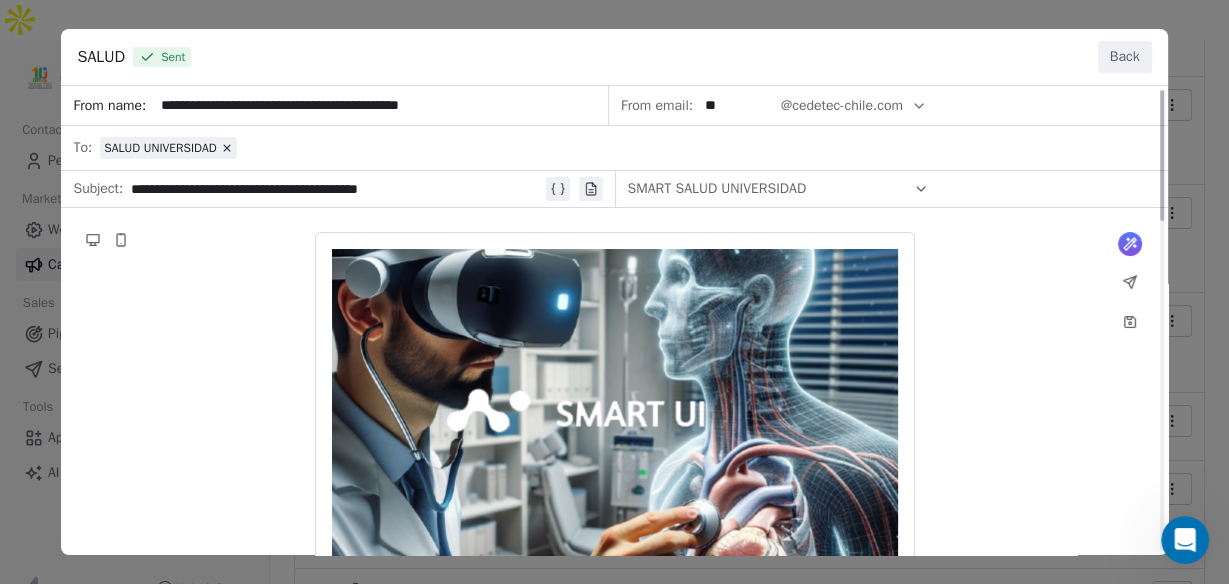click on "**********" at bounding box center [614, 894] 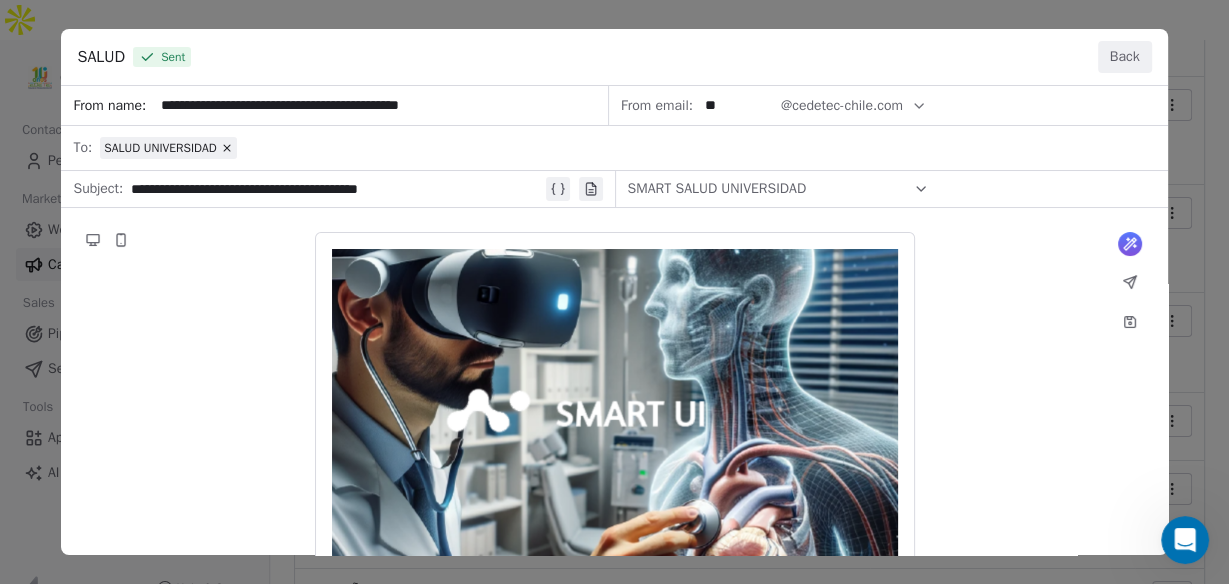 click on "**********" at bounding box center [614, 894] 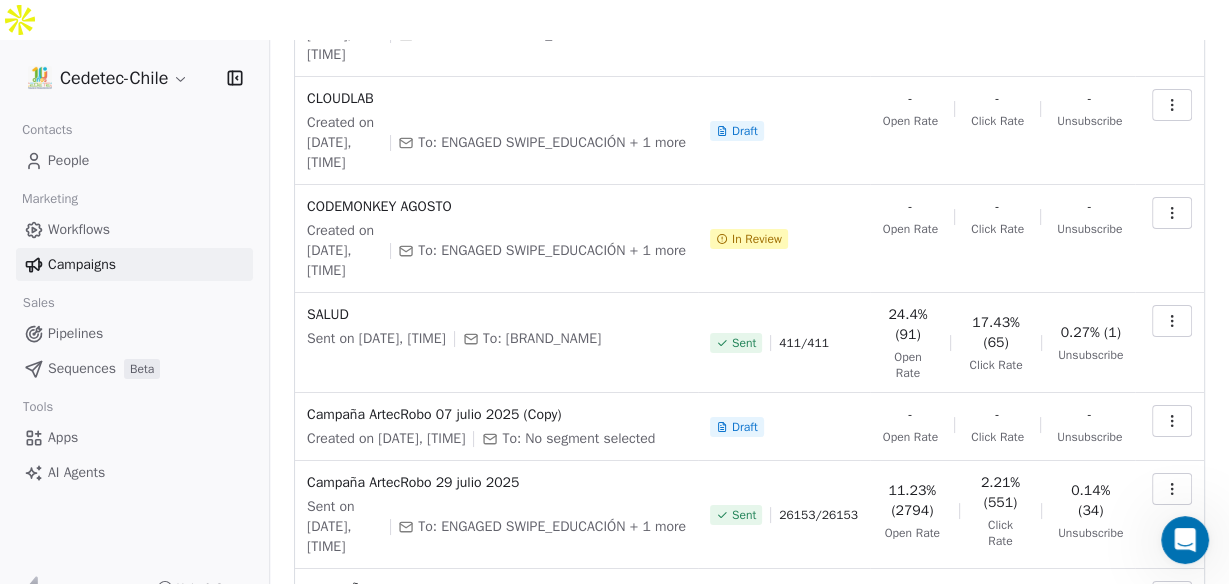 click on "Campaigns" at bounding box center (82, 264) 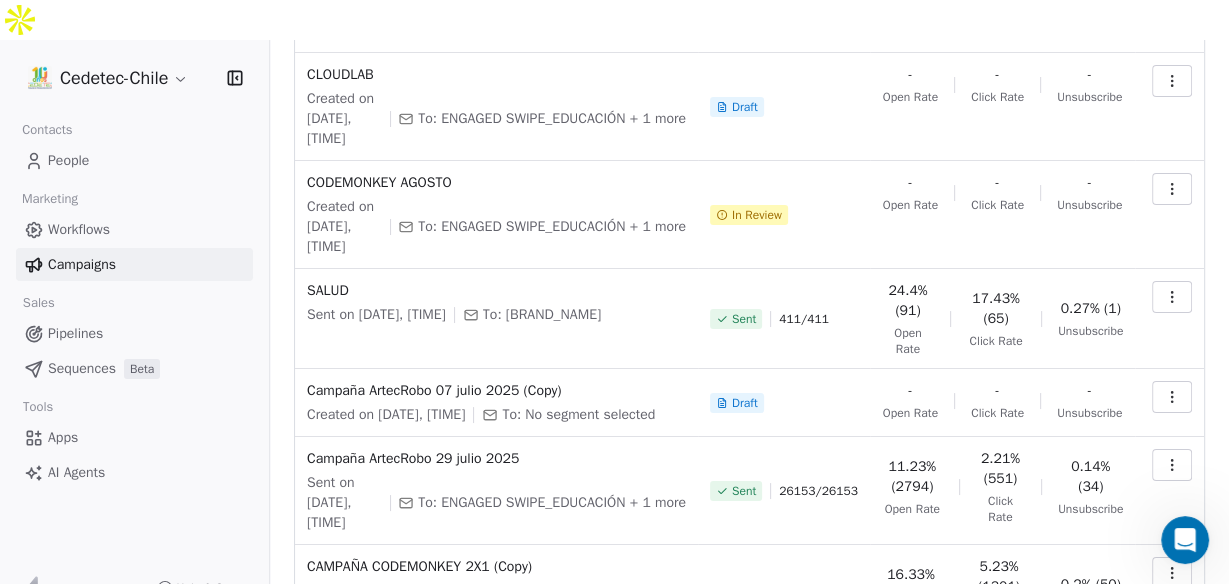 scroll, scrollTop: 320, scrollLeft: 0, axis: vertical 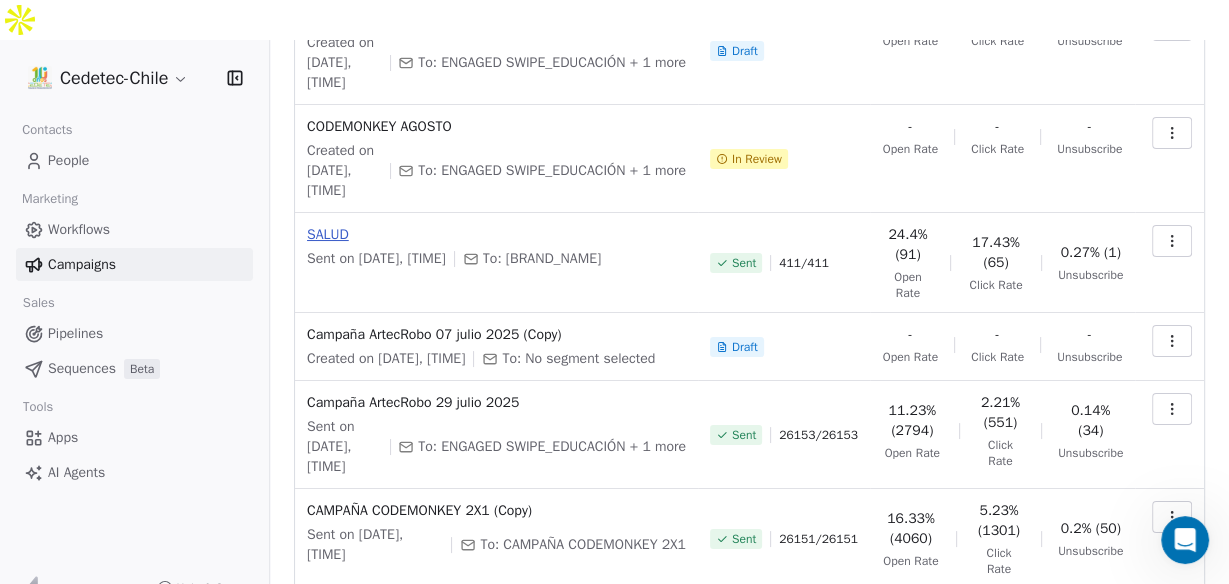 click on "SALUD" at bounding box center (496, 235) 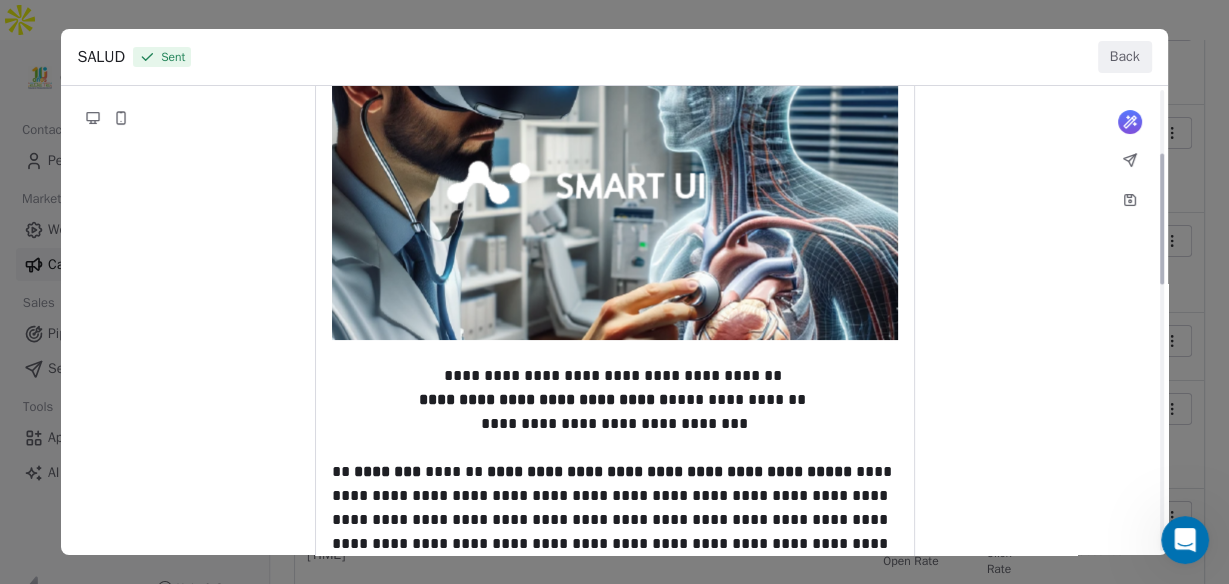scroll, scrollTop: 0, scrollLeft: 0, axis: both 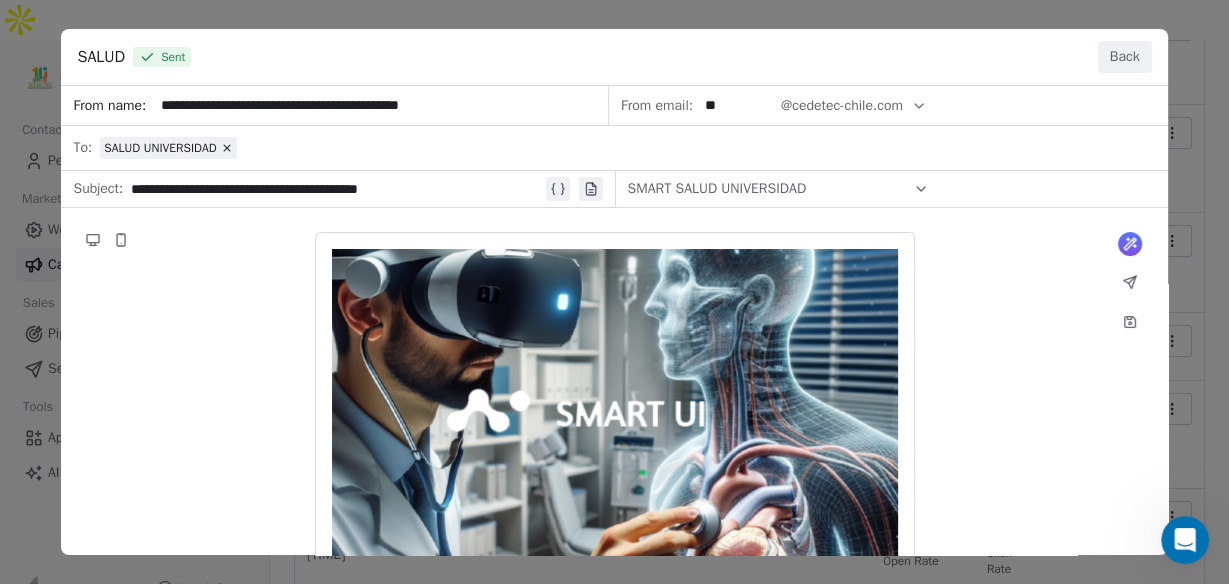 click on "**********" at bounding box center (614, 894) 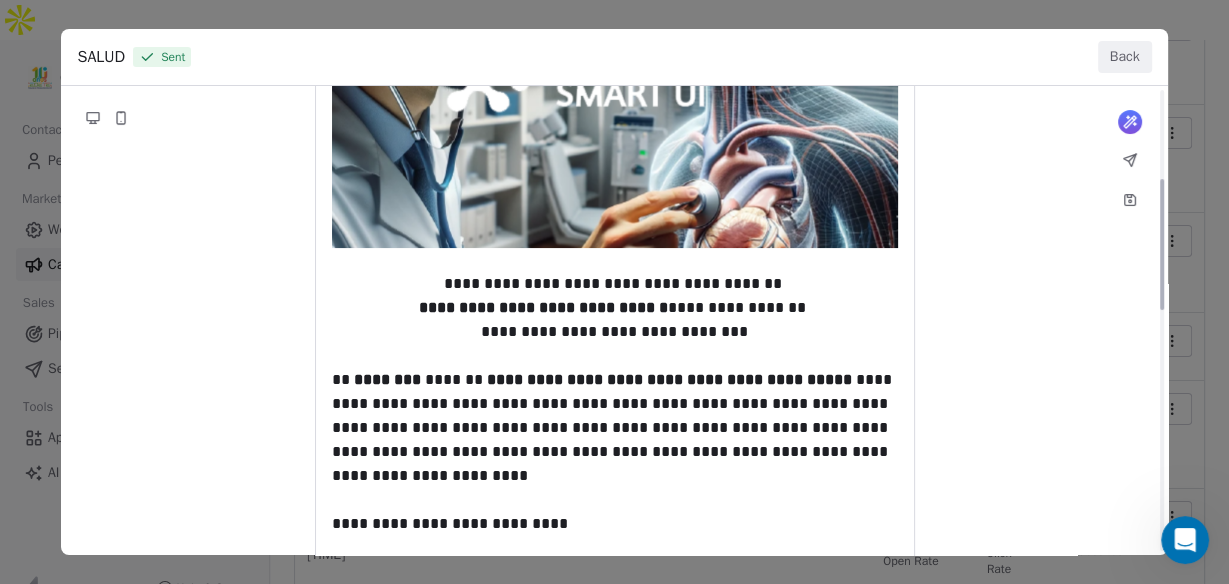 click on "**********" at bounding box center (614, 574) 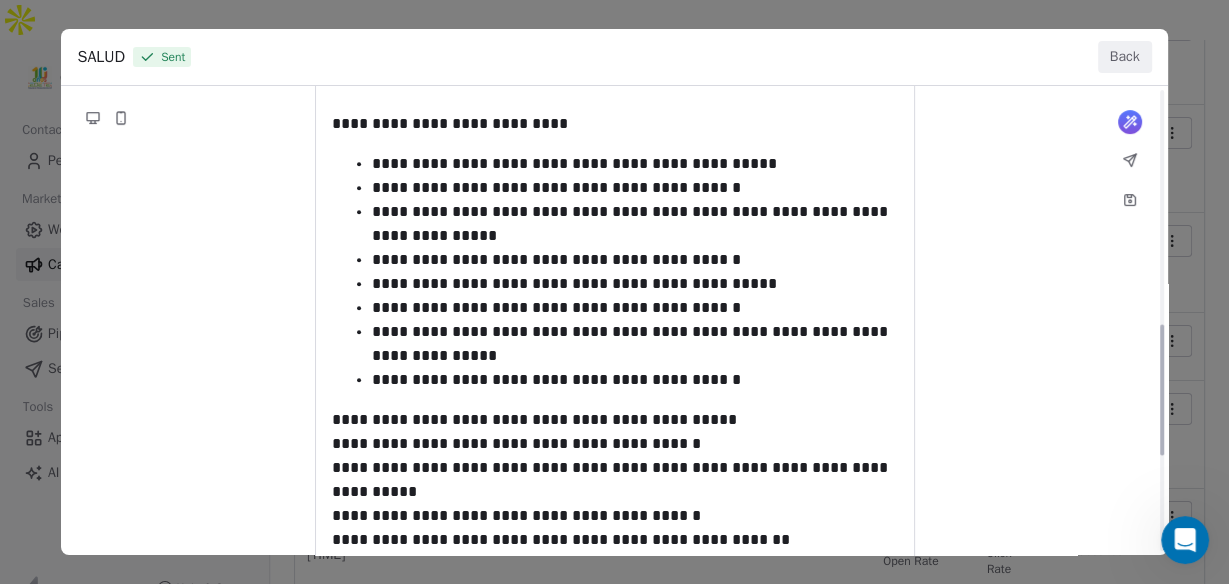 scroll, scrollTop: 1188, scrollLeft: 0, axis: vertical 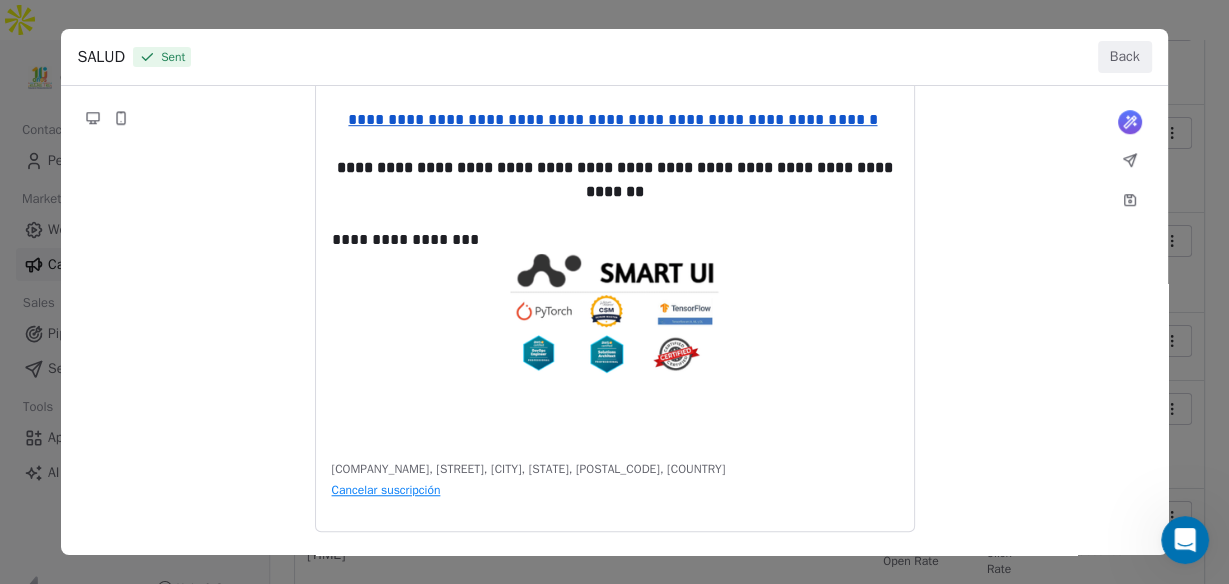 click on "**********" at bounding box center [614, -294] 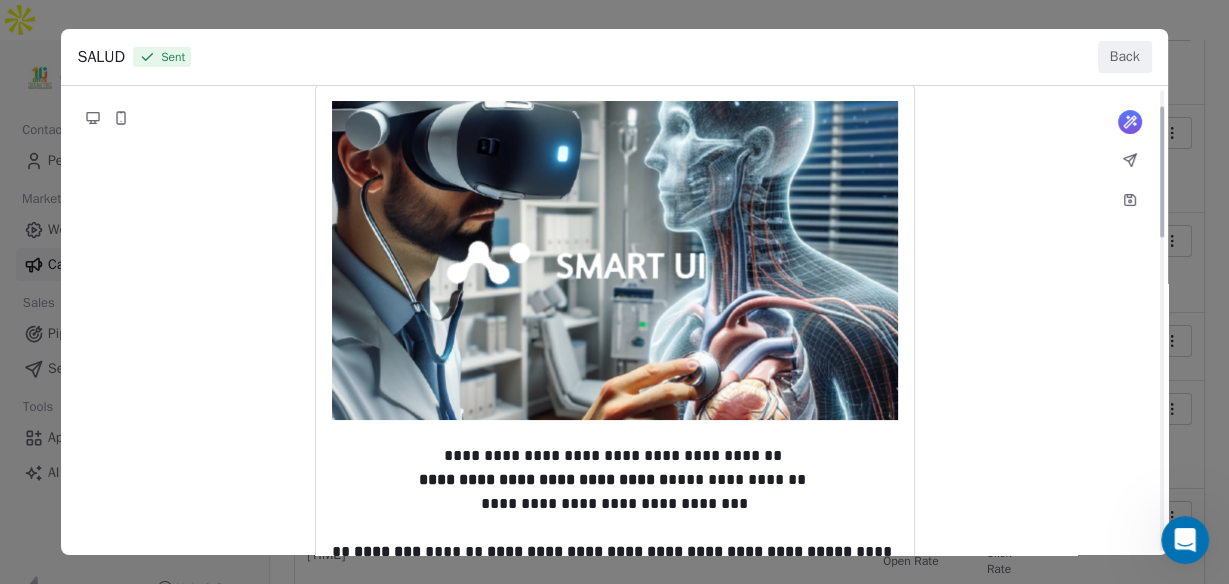 scroll, scrollTop: 0, scrollLeft: 0, axis: both 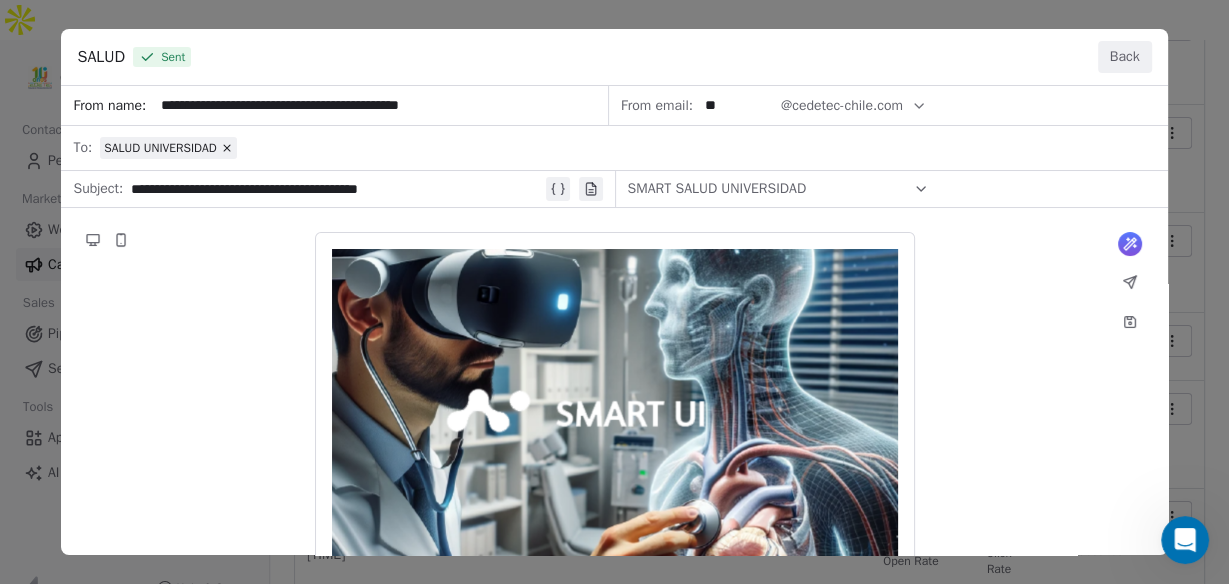 click on "**********" at bounding box center (614, 894) 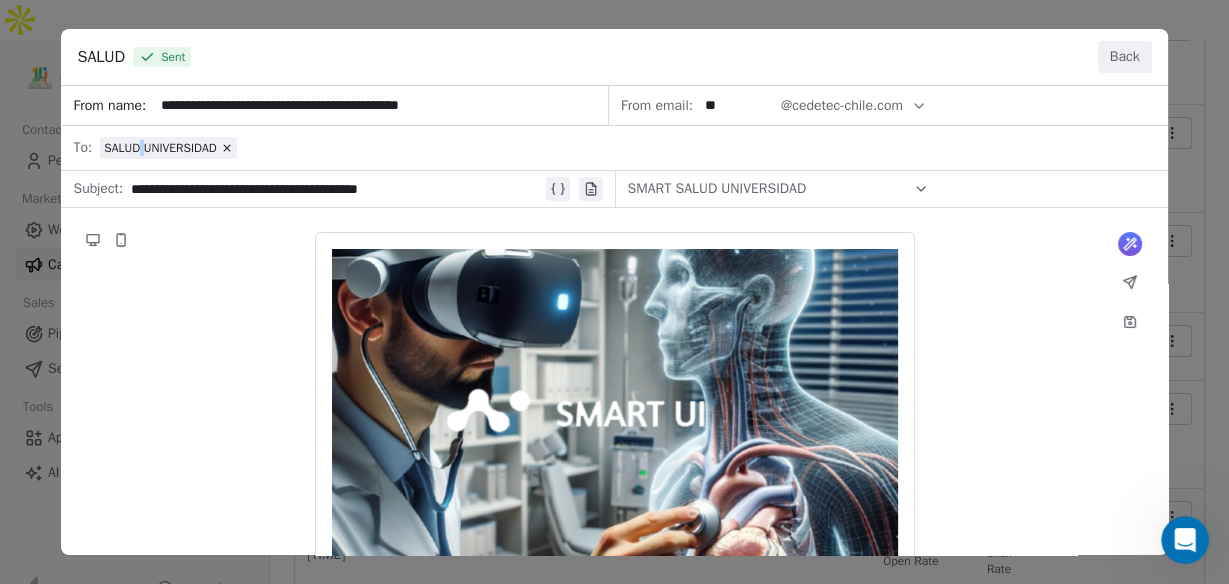 click on "**********" at bounding box center (614, 894) 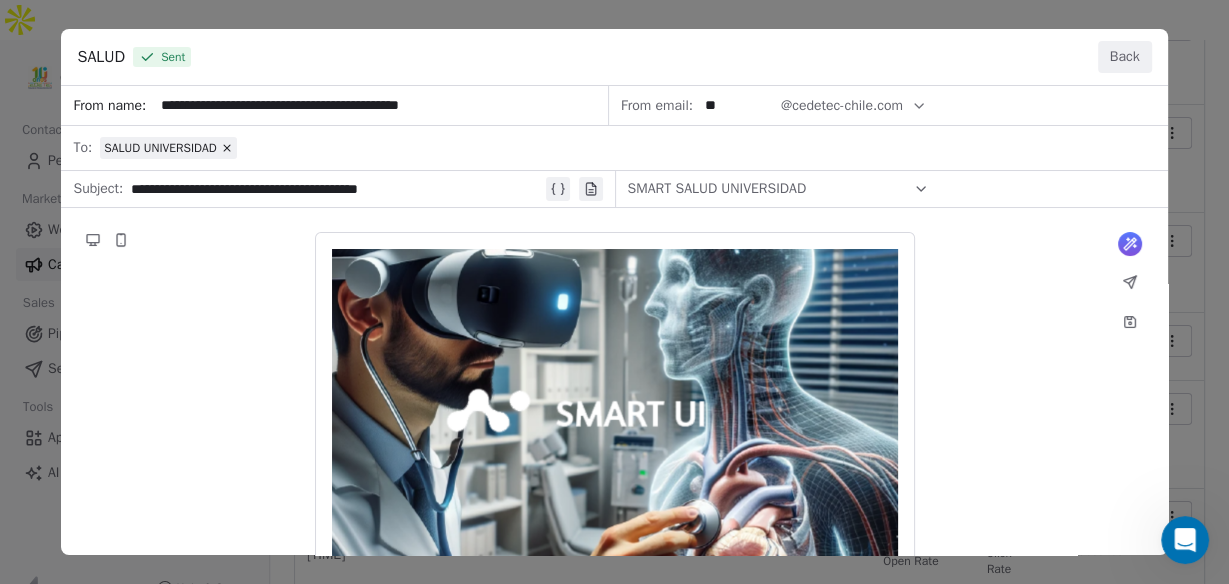 click on "**********" at bounding box center [614, 894] 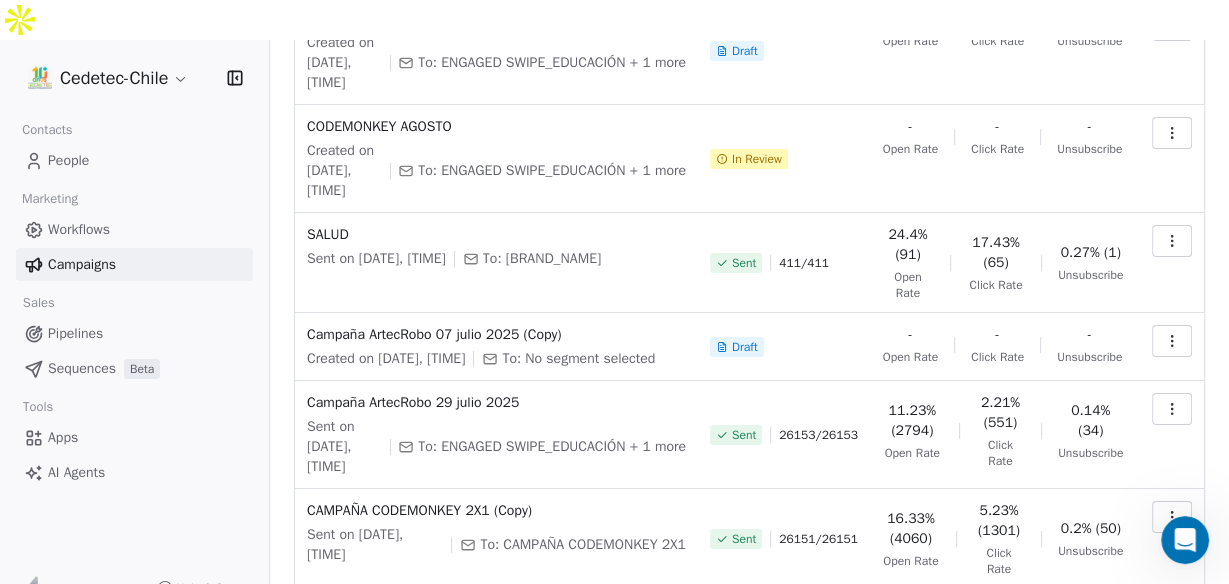 click 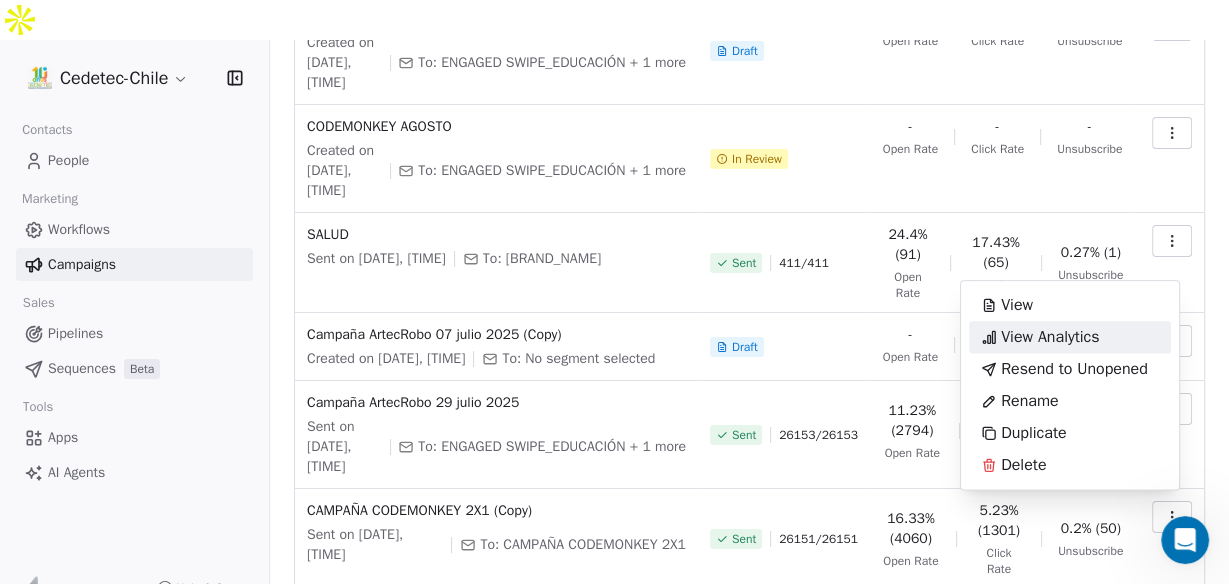 click on "View Analytics" at bounding box center (1050, 337) 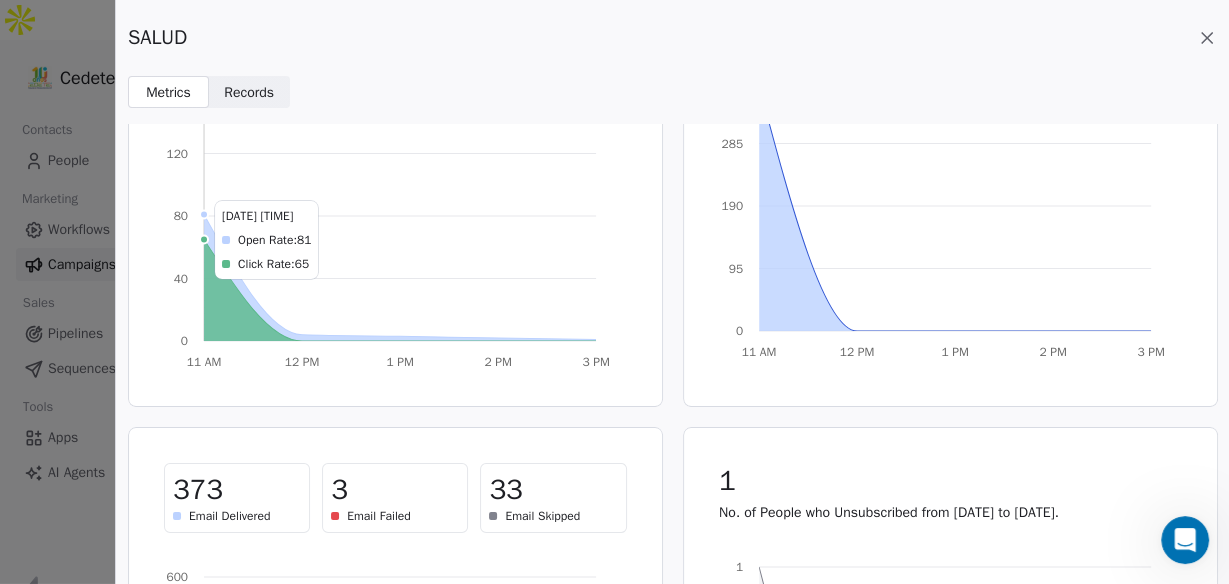 scroll, scrollTop: 35, scrollLeft: 0, axis: vertical 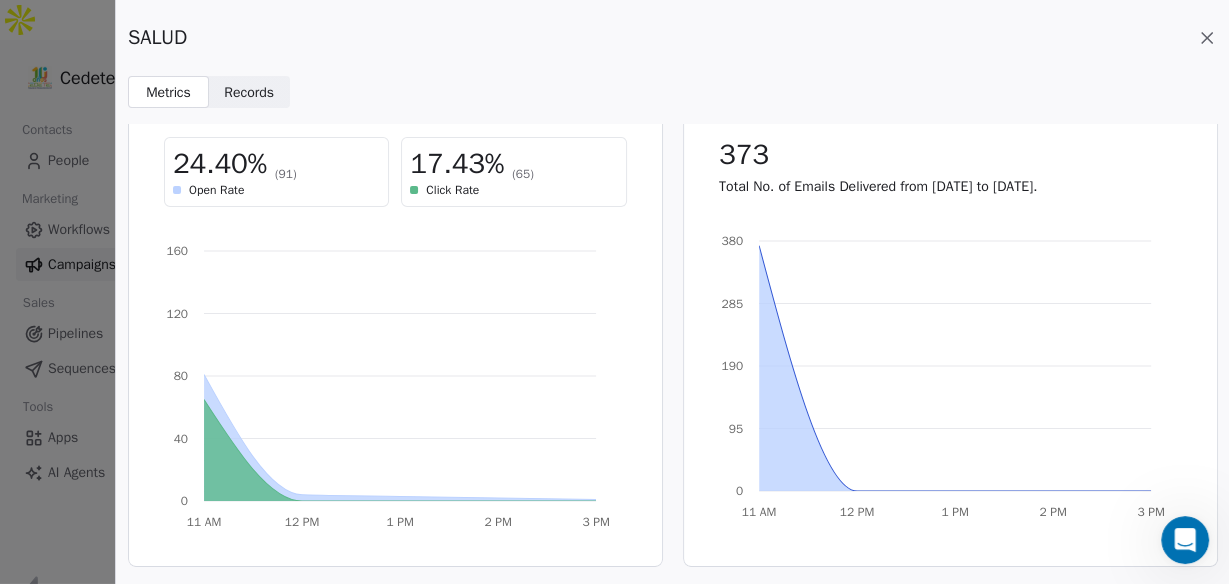 click on "Records" at bounding box center [249, 92] 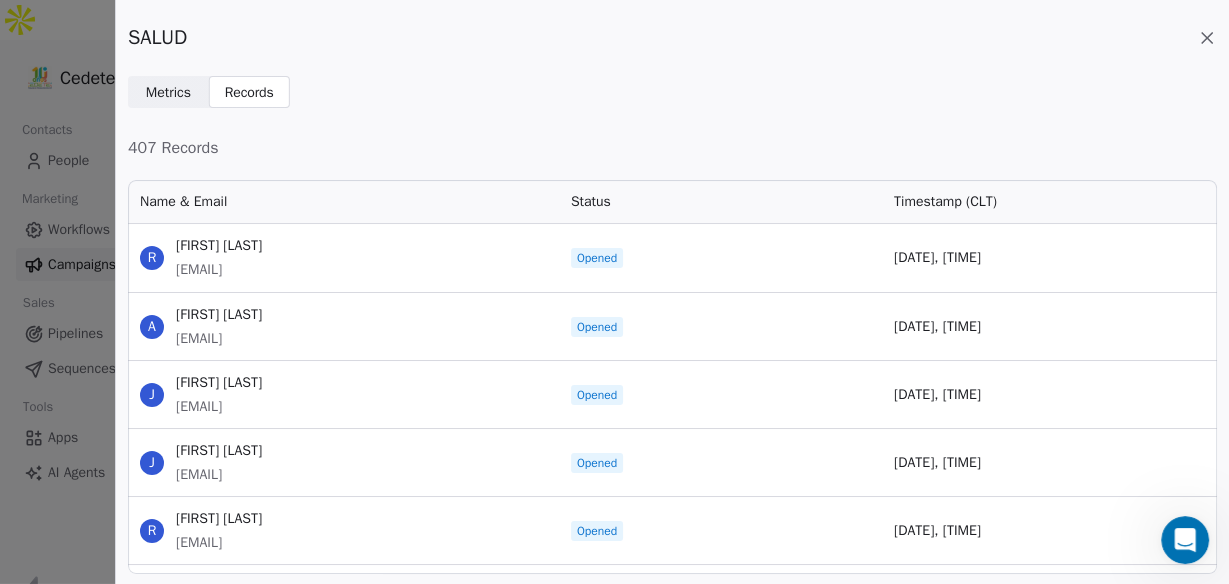 scroll, scrollTop: 13, scrollLeft: 12, axis: both 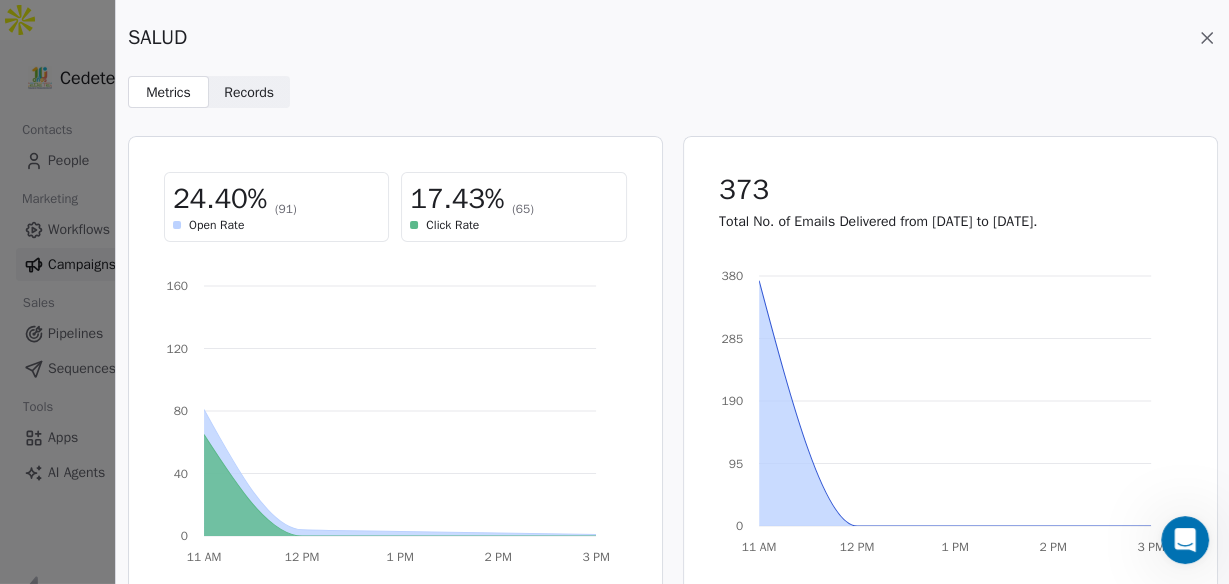 click on "SALUD Metrics Metrics Records Records" at bounding box center (672, 54) 